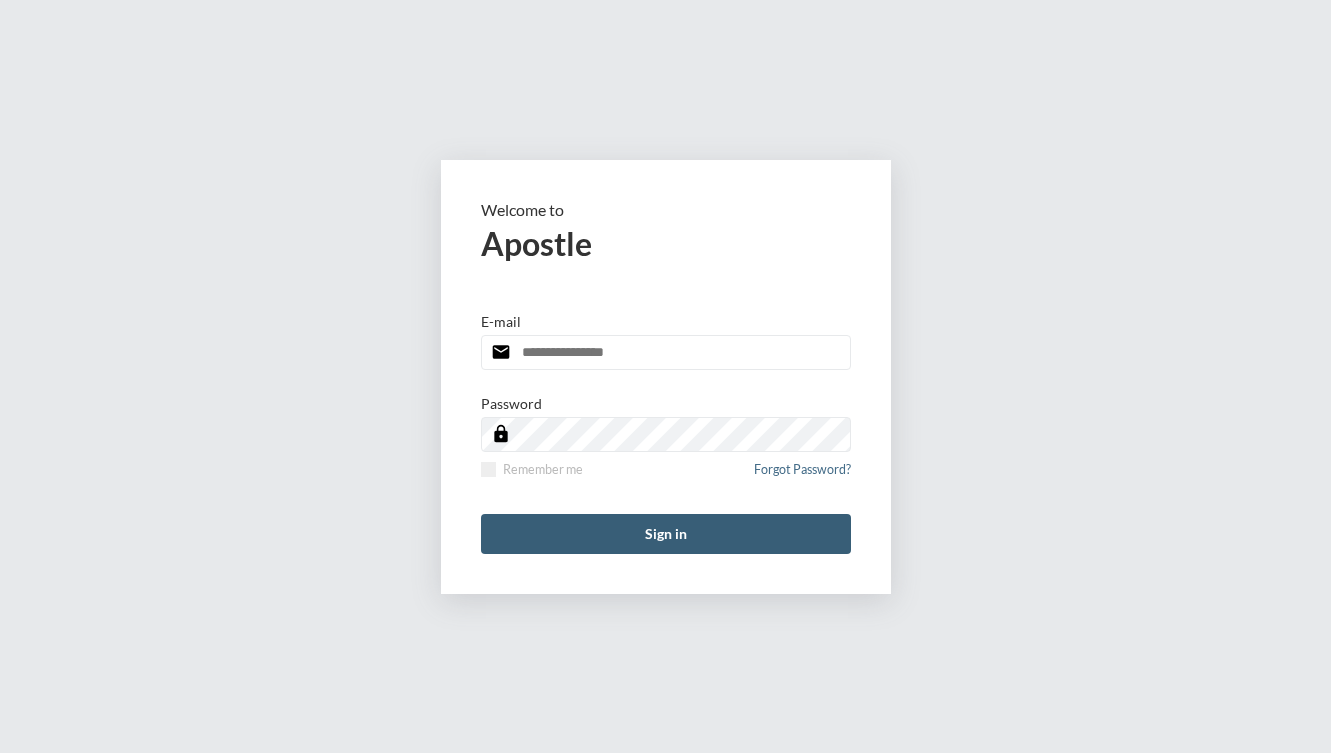 scroll, scrollTop: 0, scrollLeft: 0, axis: both 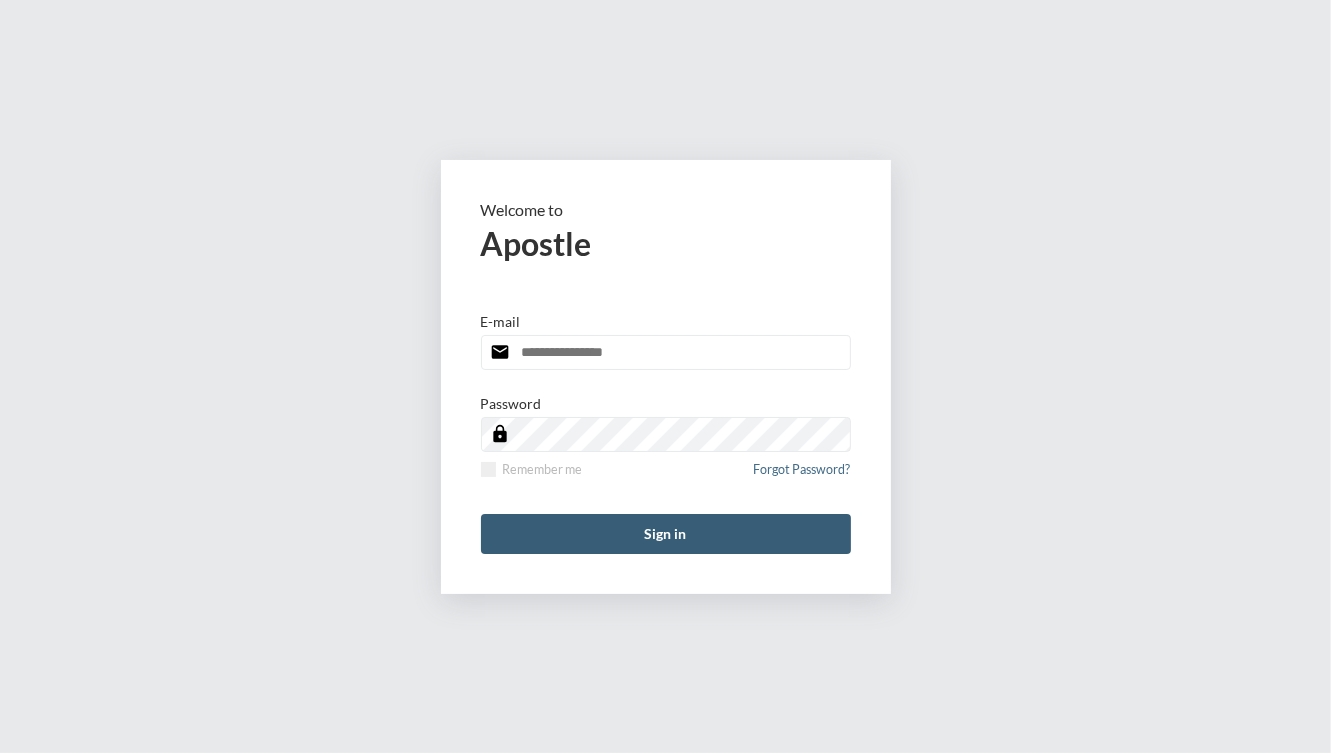 type on "**********" 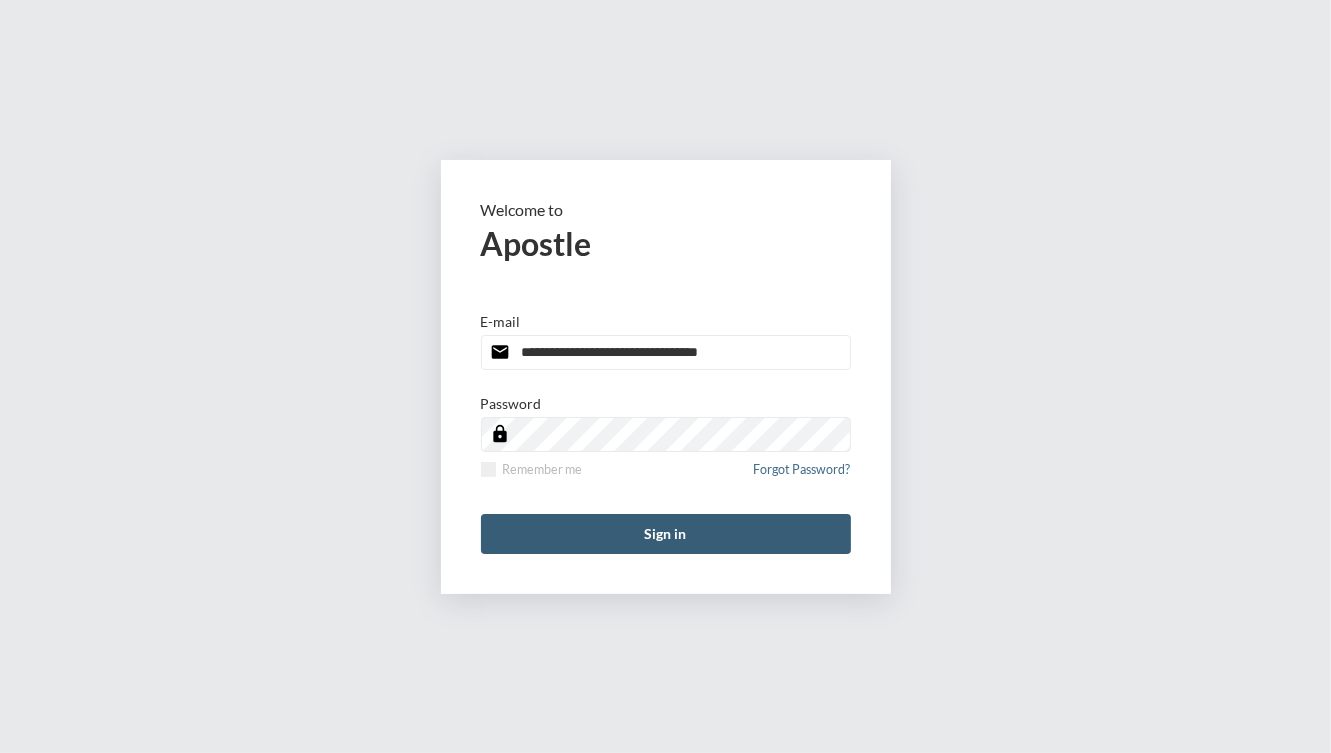 click on "Sign in" at bounding box center [666, 534] 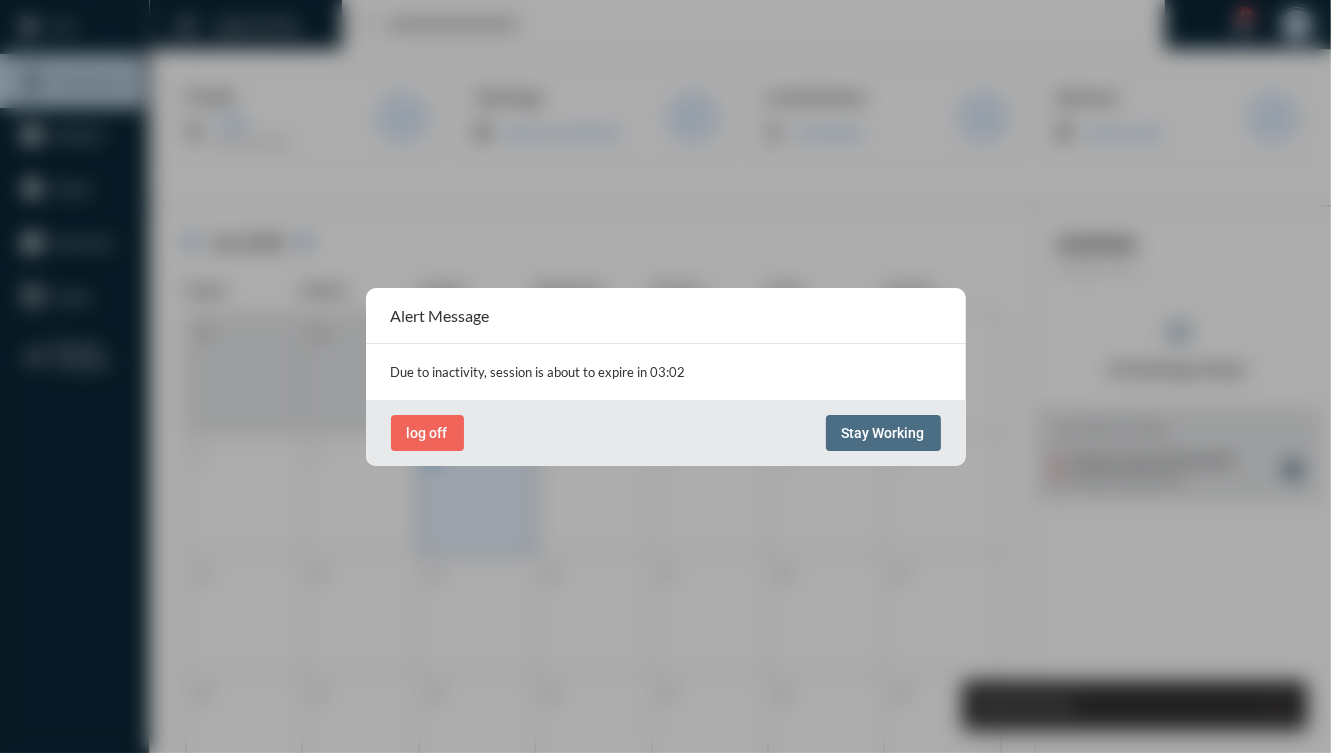 click on "Stay Working" at bounding box center [883, 433] 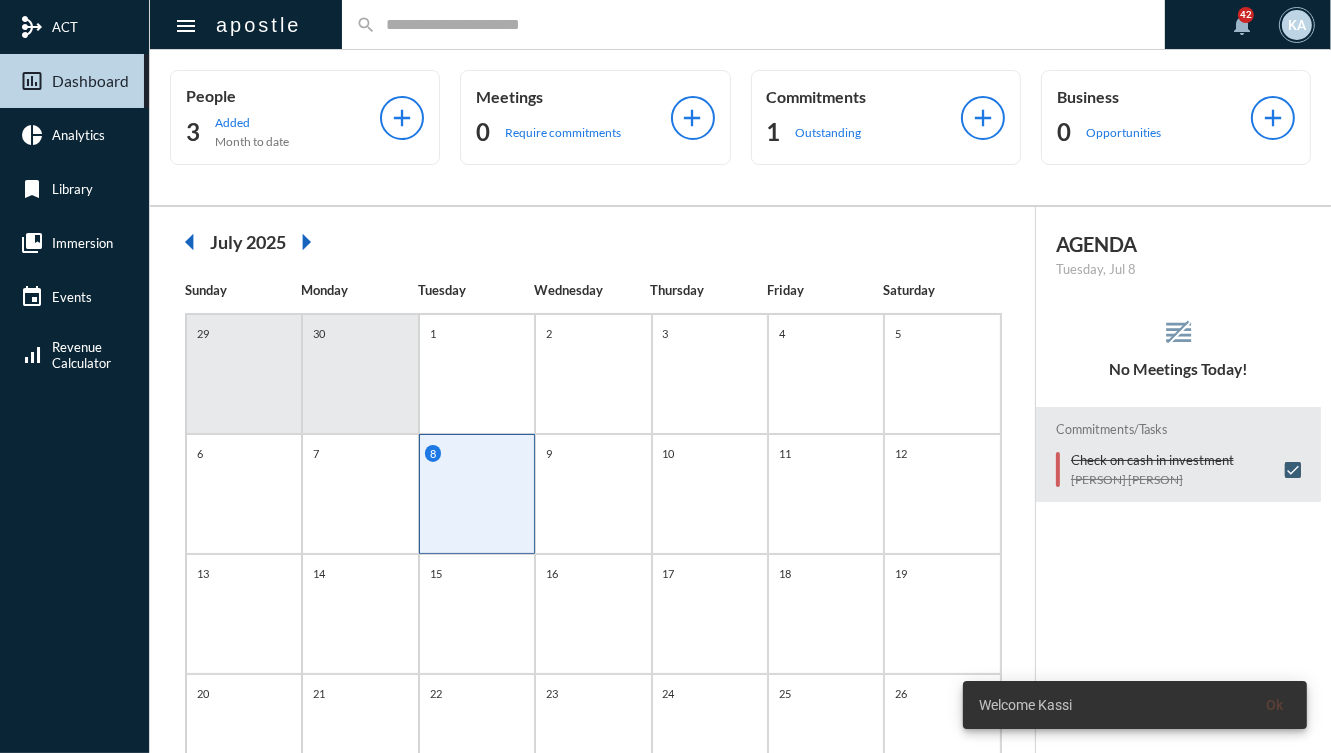 click at bounding box center (764, 24) 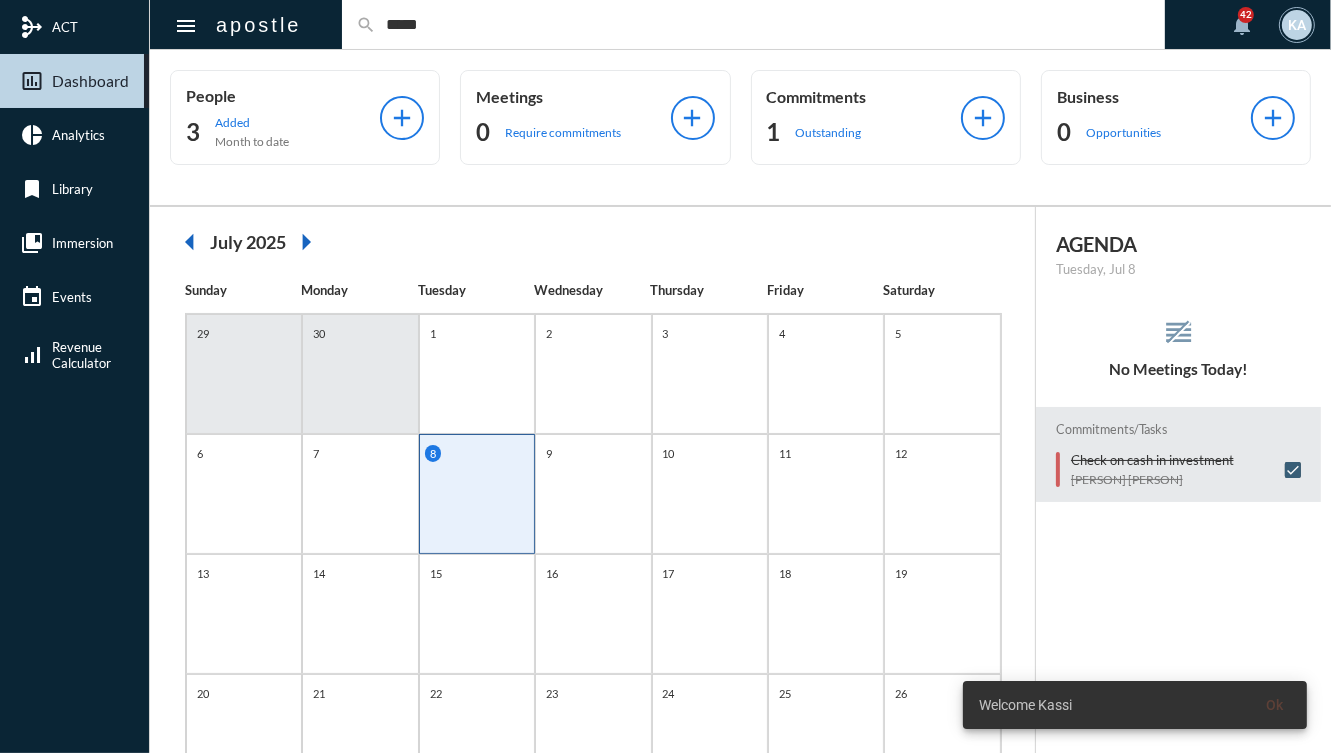 type on "*****" 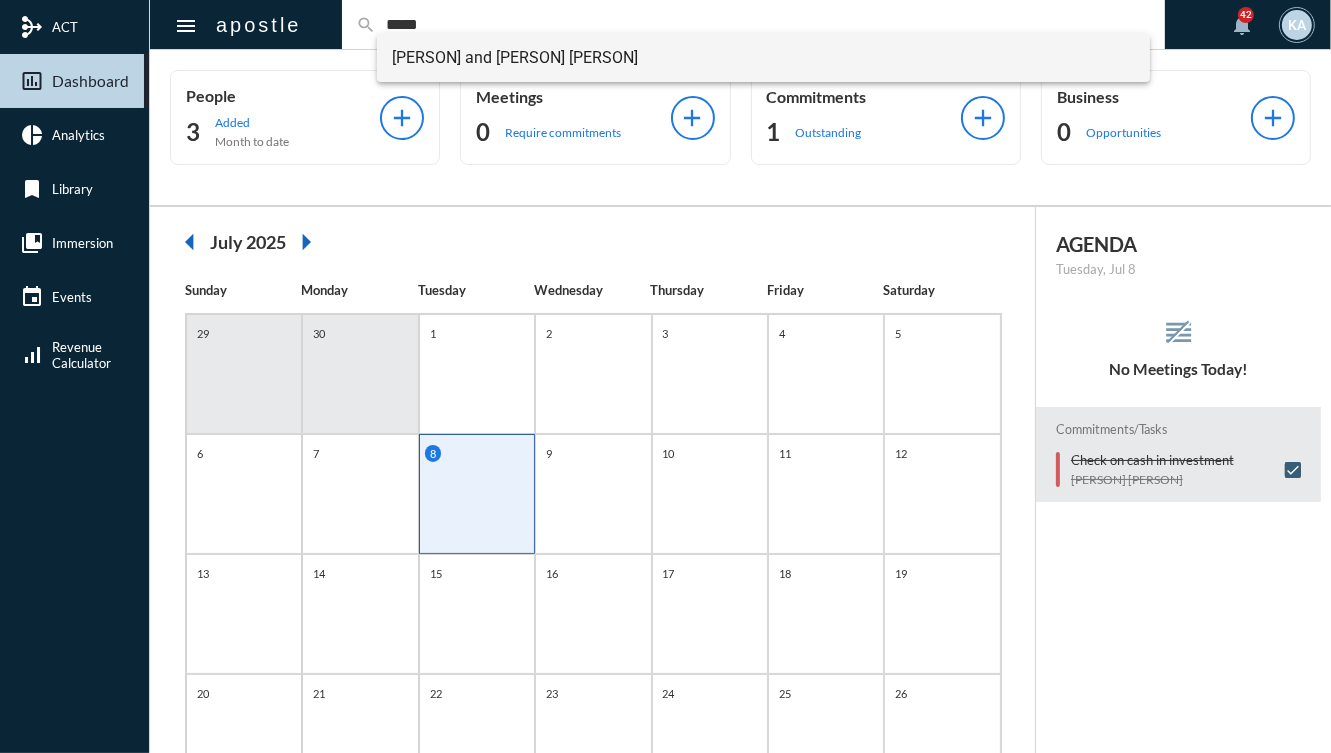 click on "Michel and Deborah  Selva Jancourtz" at bounding box center (764, 58) 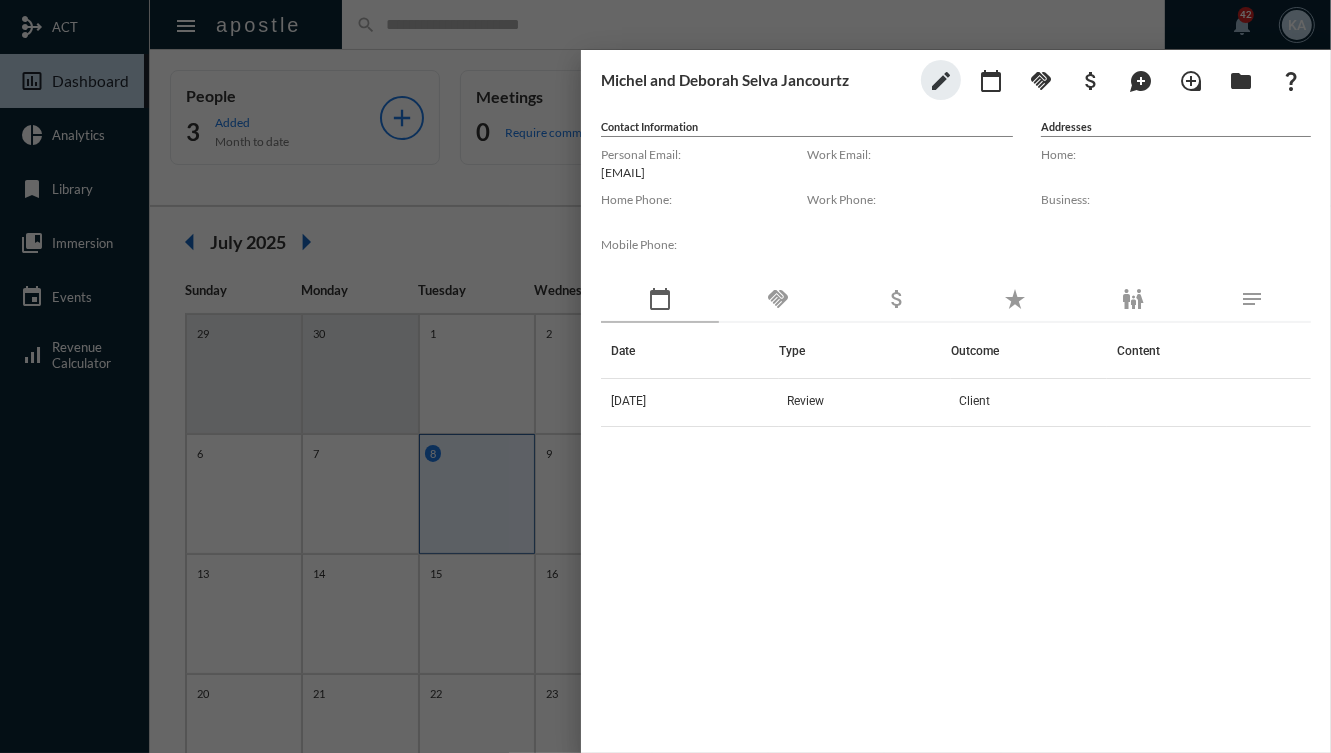 click on "handshake" at bounding box center [778, 300] 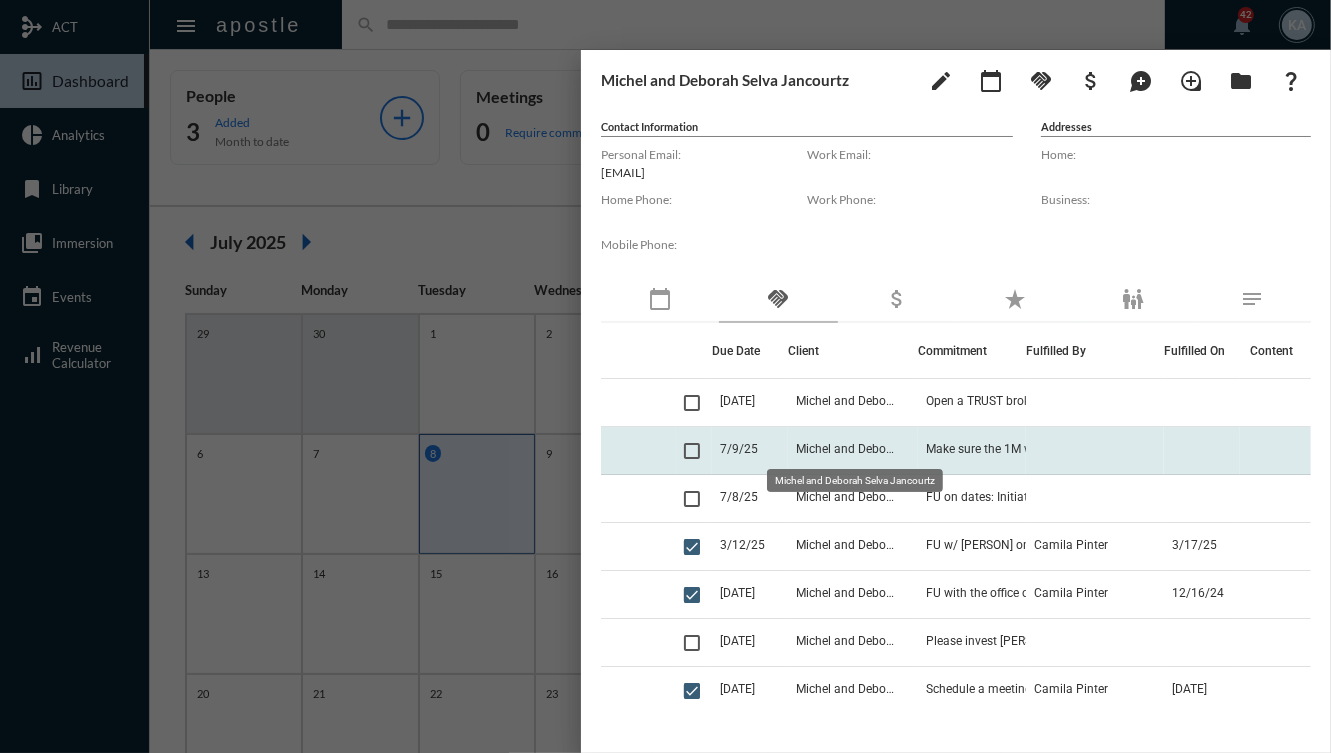 click on "Michel and Deborah Selva Jancourtz" at bounding box center [857, 401] 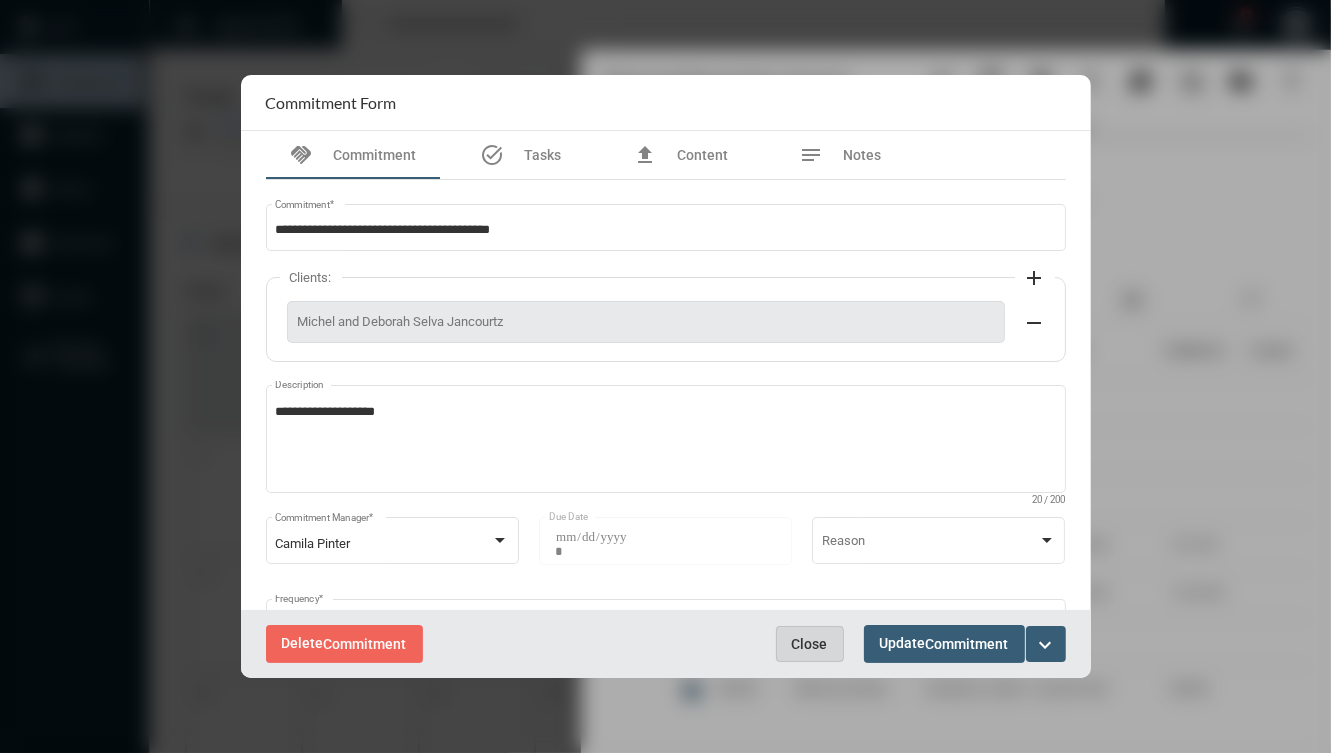 click on "Close" at bounding box center [810, 644] 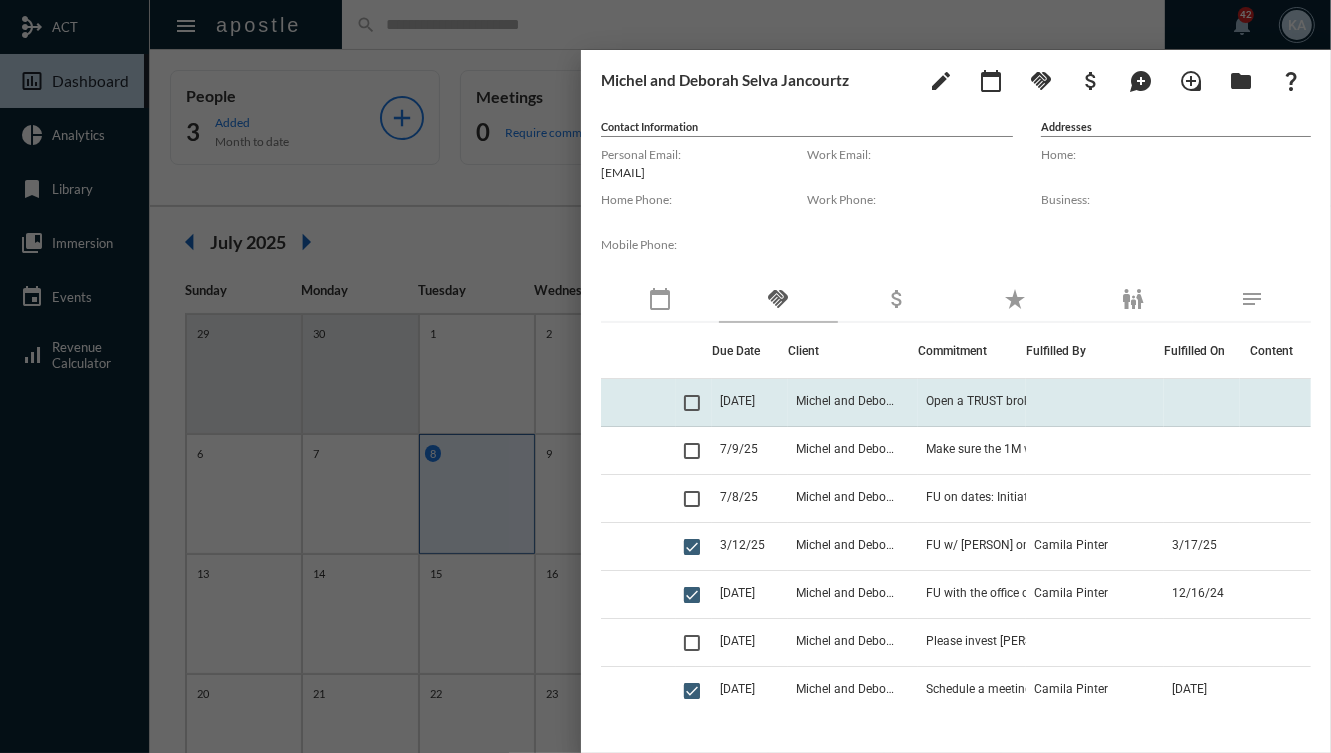click on "Michel and Deborah Selva Jancourtz" at bounding box center [867, 403] 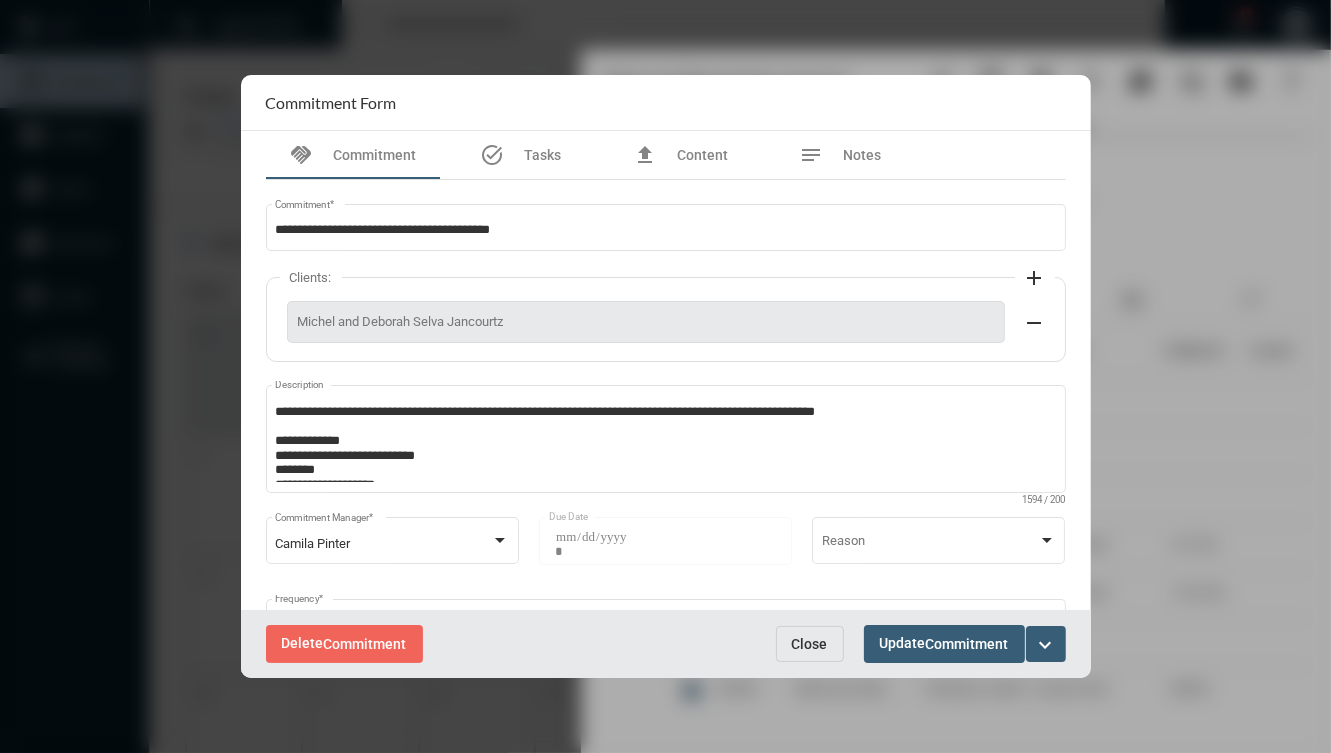 click on "Close" at bounding box center [810, 644] 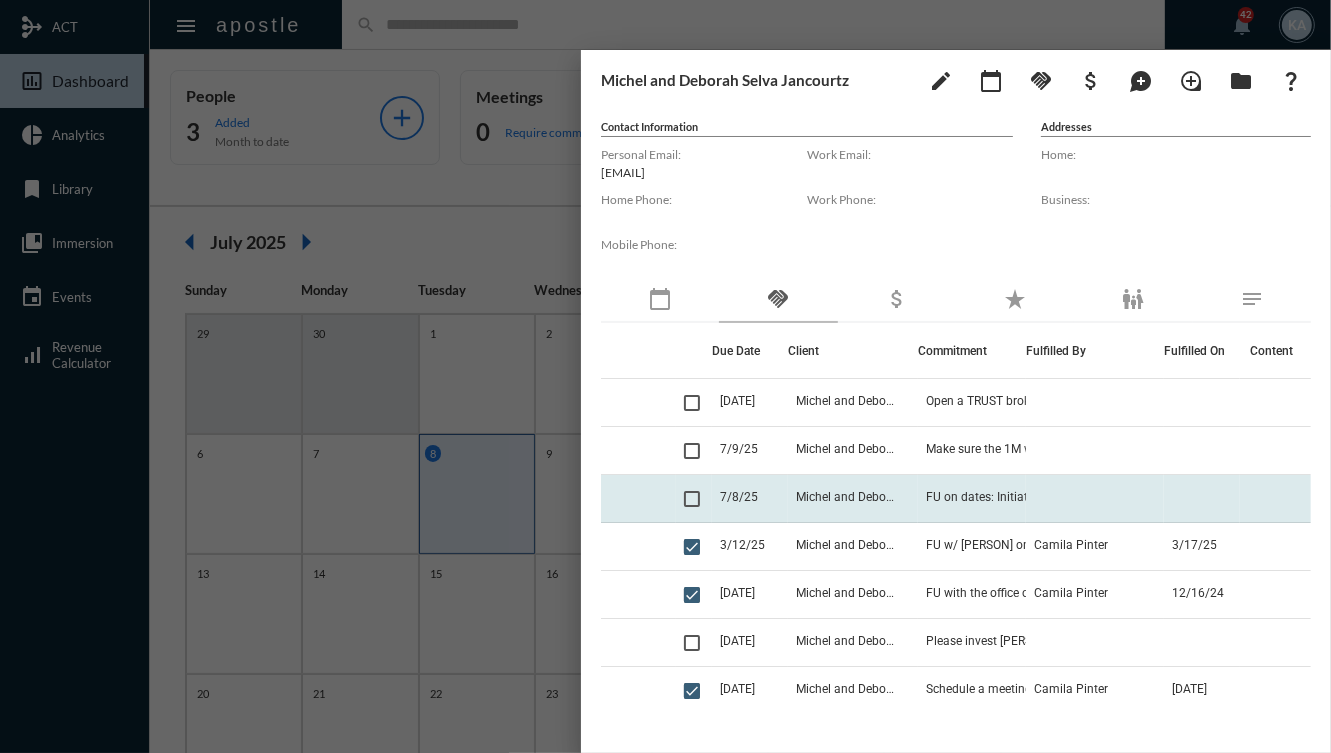 click on "Michel and Deborah Selva Jancourtz" at bounding box center (867, 403) 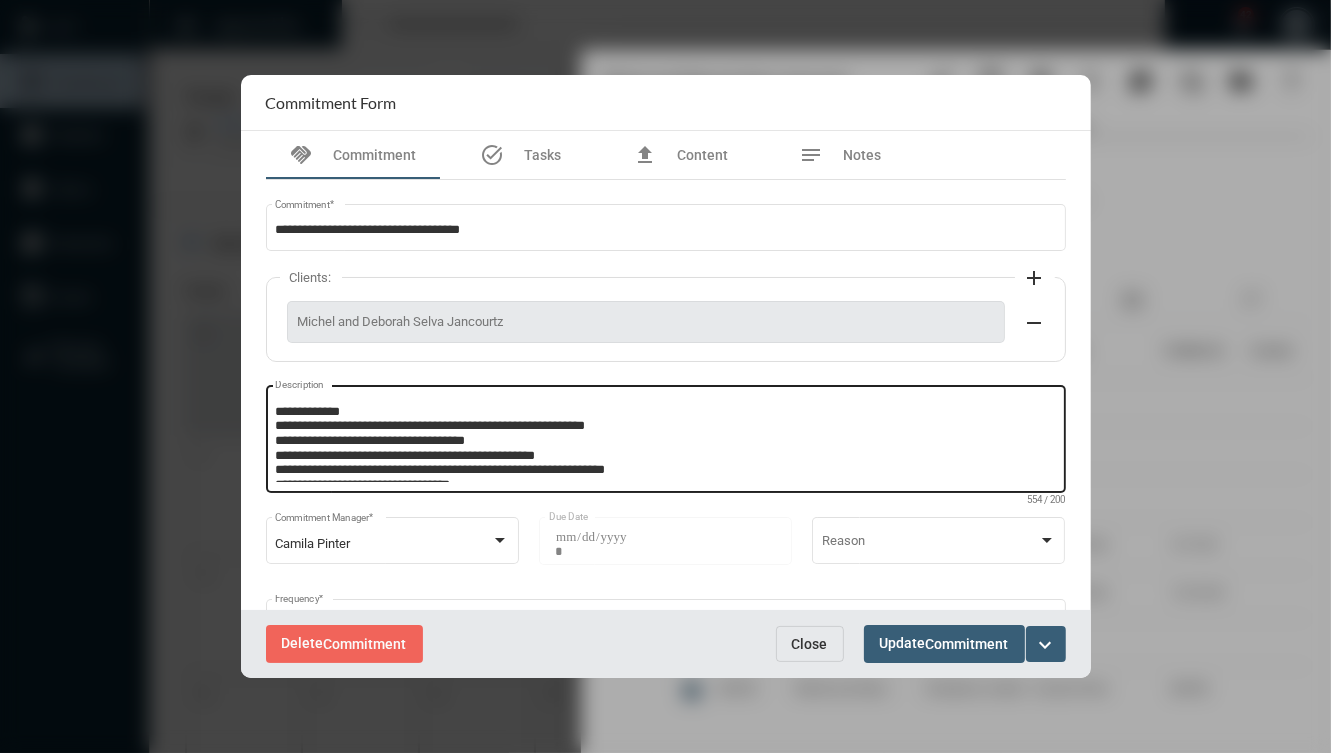 scroll, scrollTop: 85, scrollLeft: 0, axis: vertical 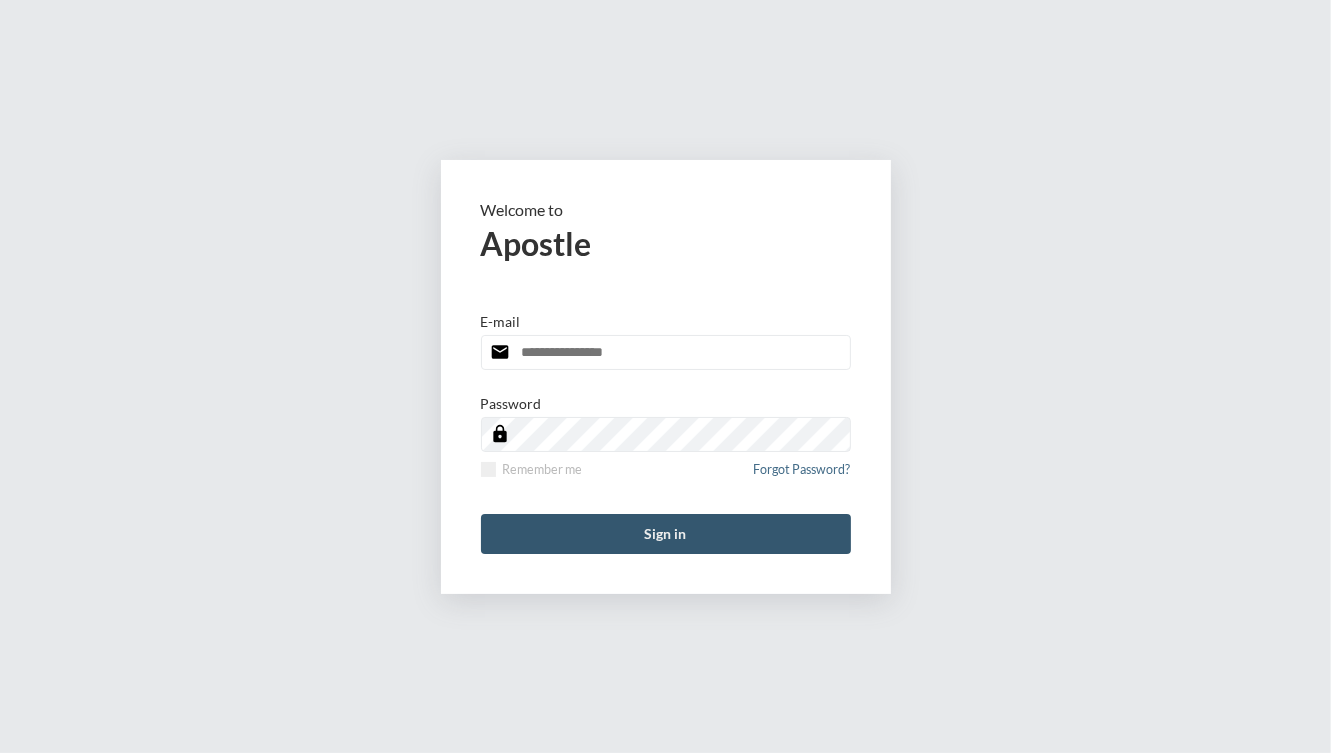 type on "**********" 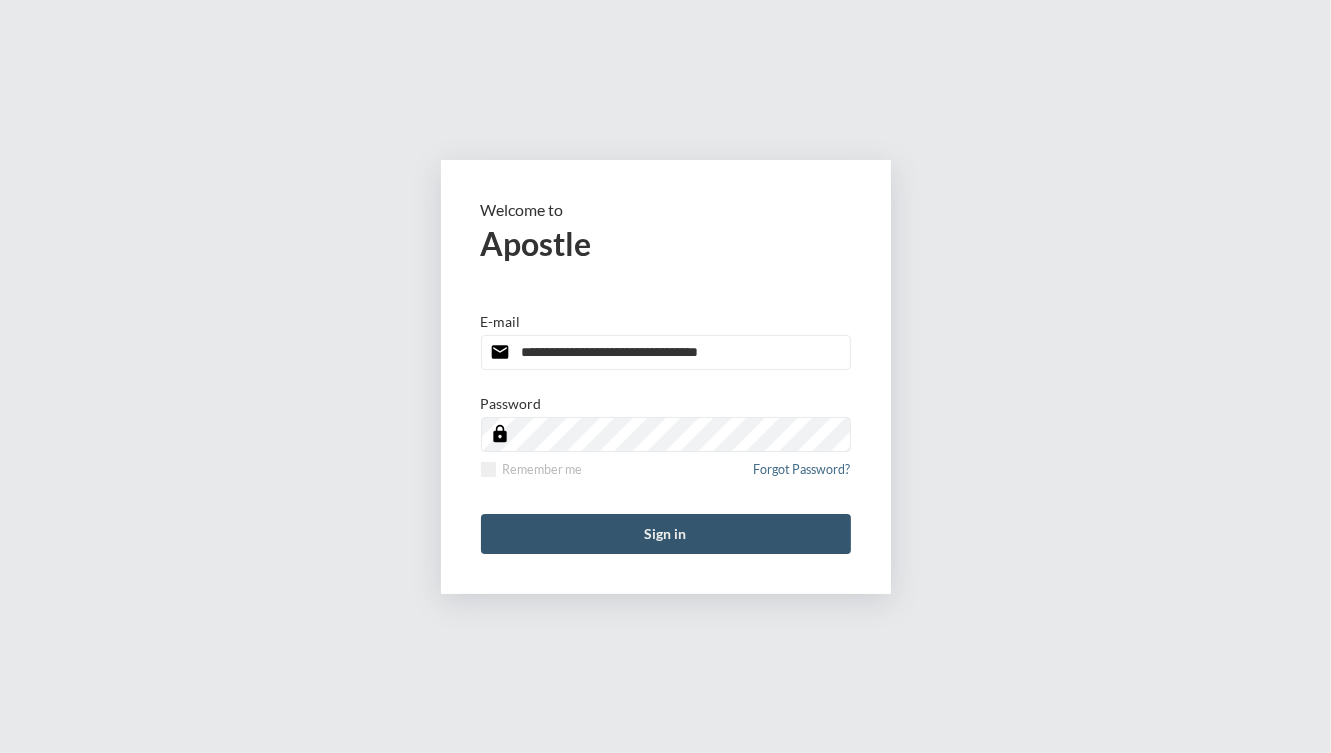 click on "Sign in" at bounding box center [666, 534] 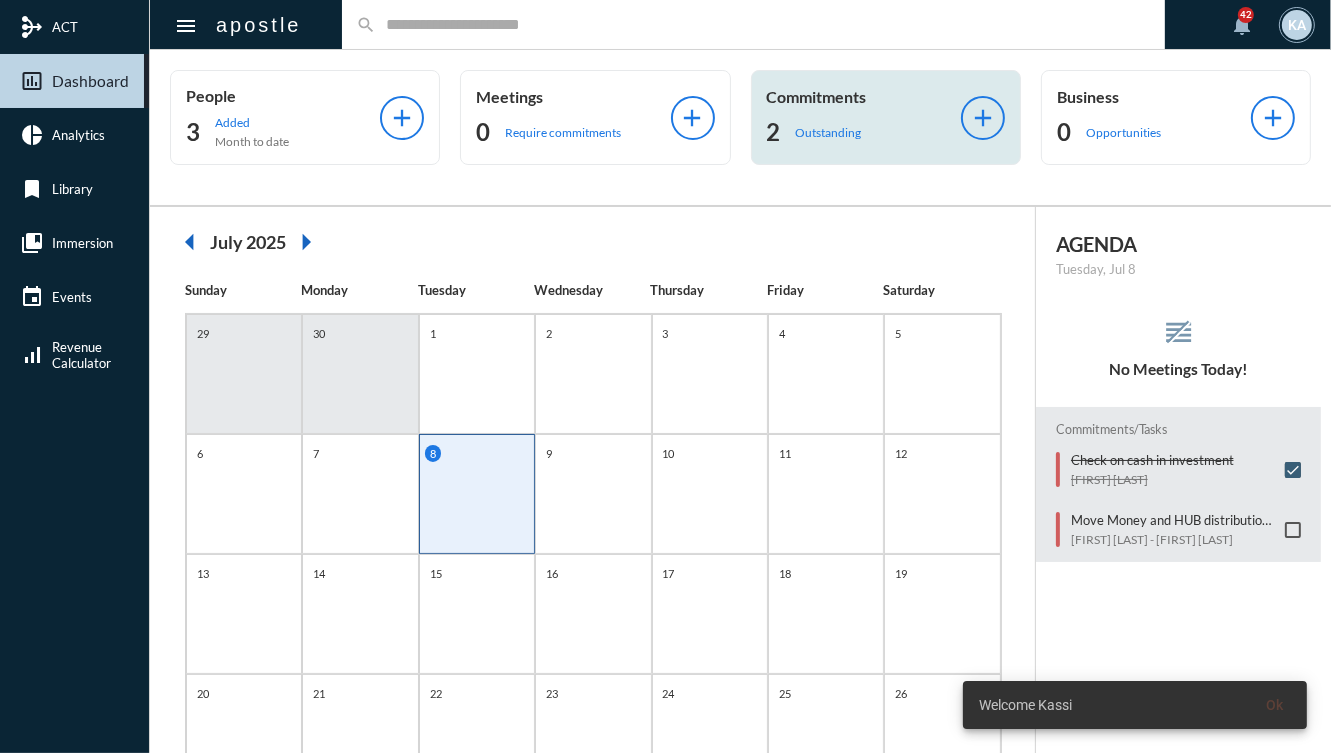 click on "Commitments 2 Outstanding" at bounding box center [283, 117] 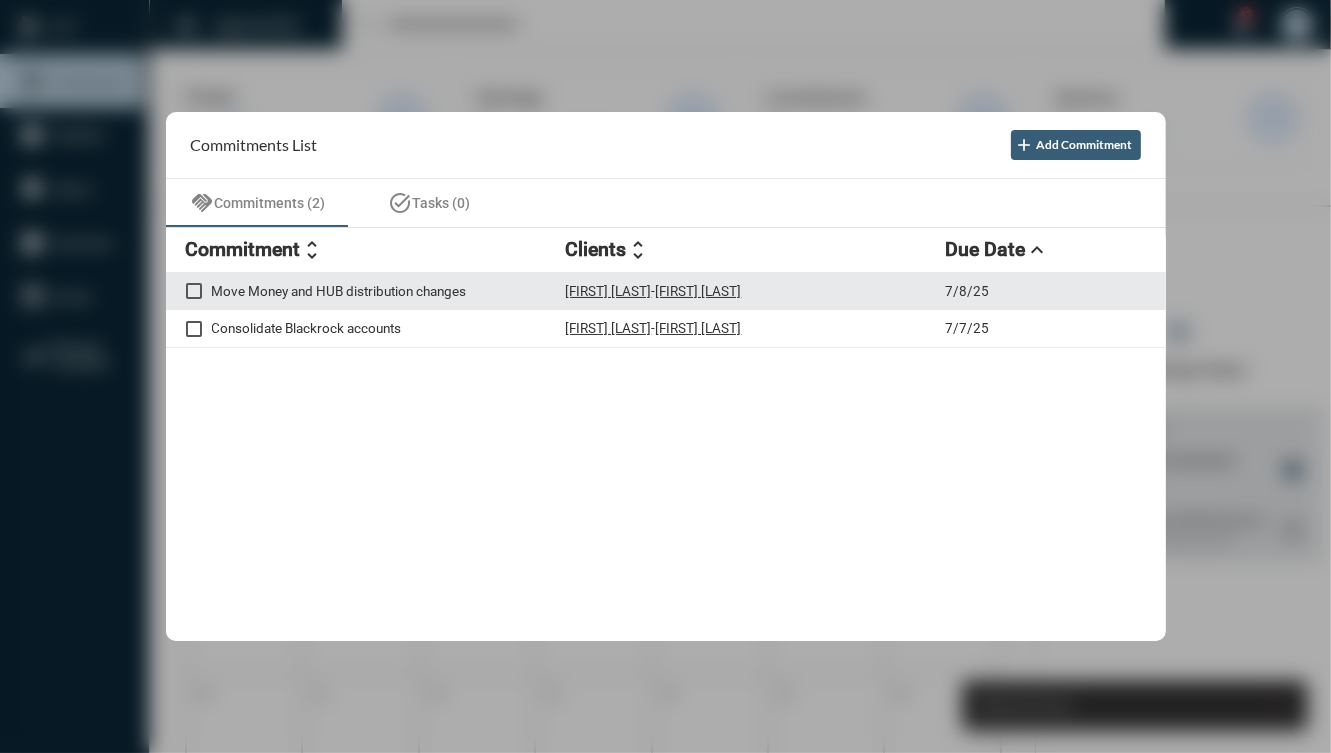 click on "Move Money and HUB distribution changes" at bounding box center (389, 291) 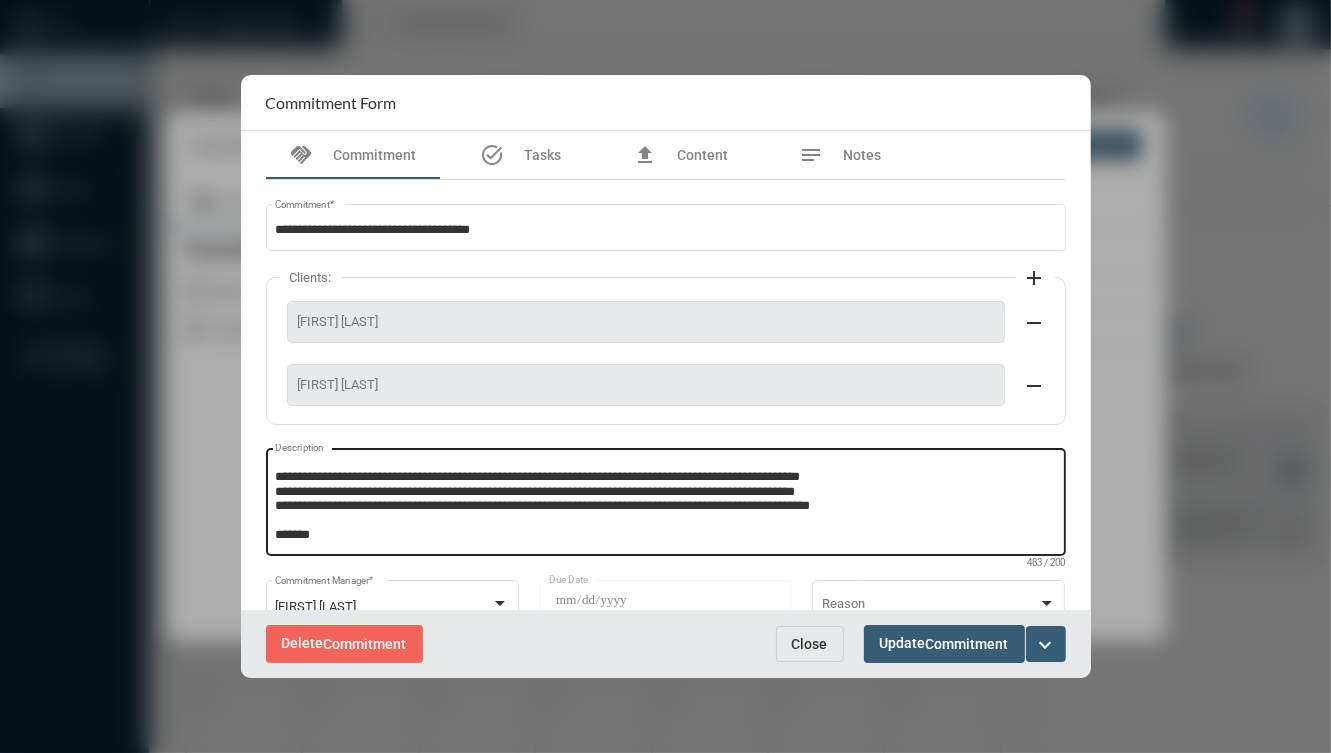 scroll, scrollTop: 42, scrollLeft: 0, axis: vertical 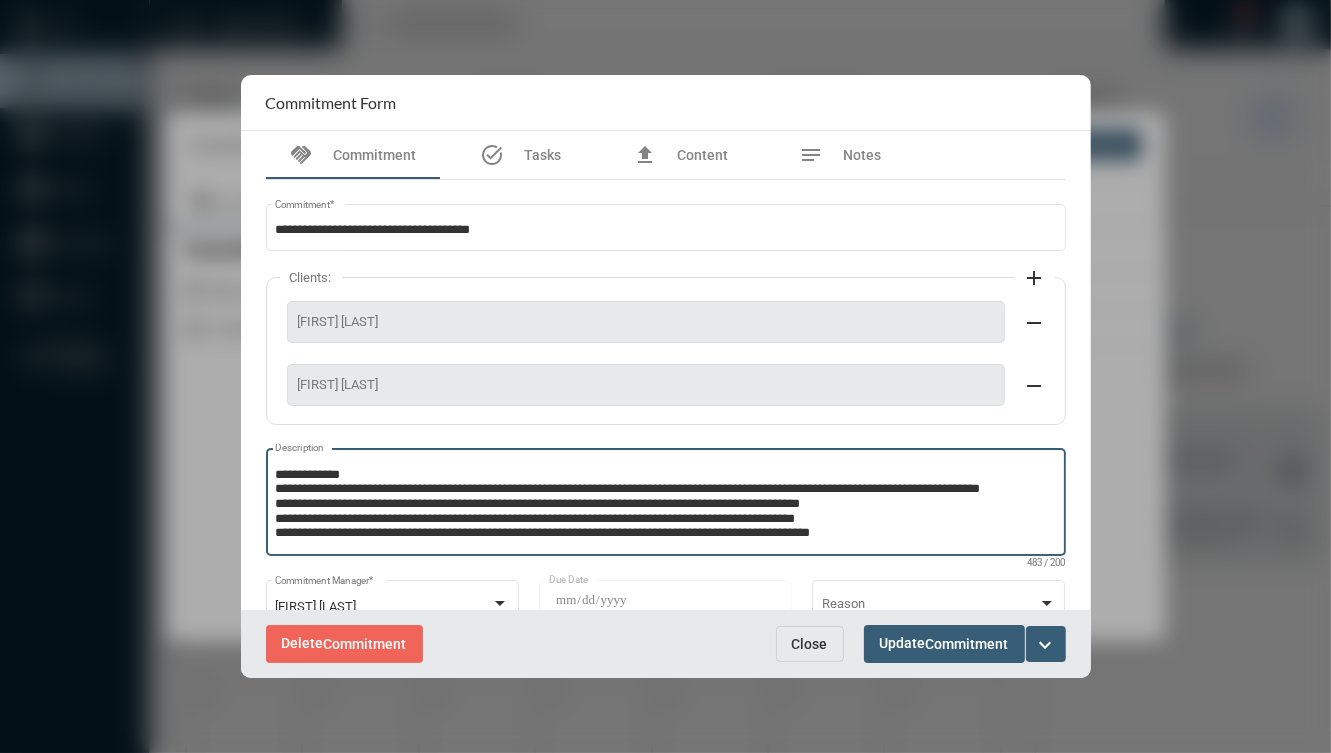 drag, startPoint x: 664, startPoint y: 488, endPoint x: 700, endPoint y: 485, distance: 36.124783 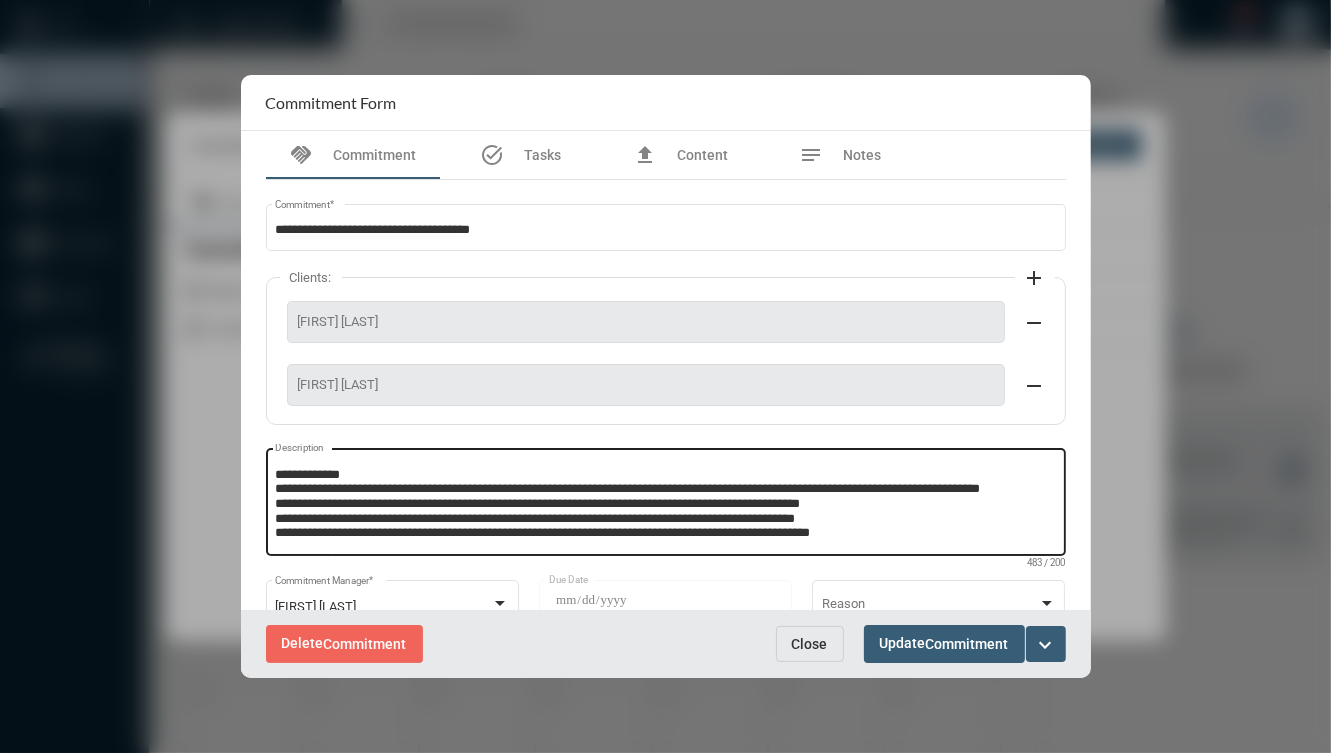 click on "**********" at bounding box center (663, 505) 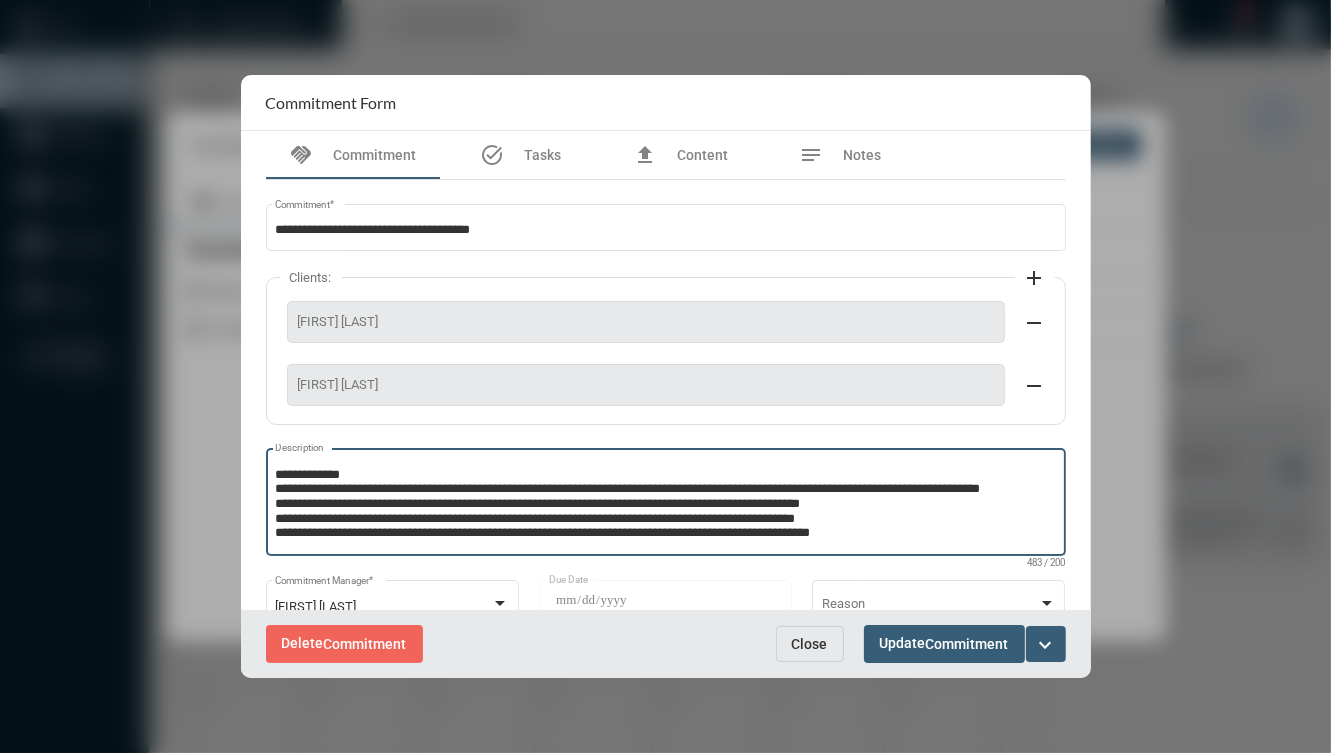 click on "**********" at bounding box center [663, 505] 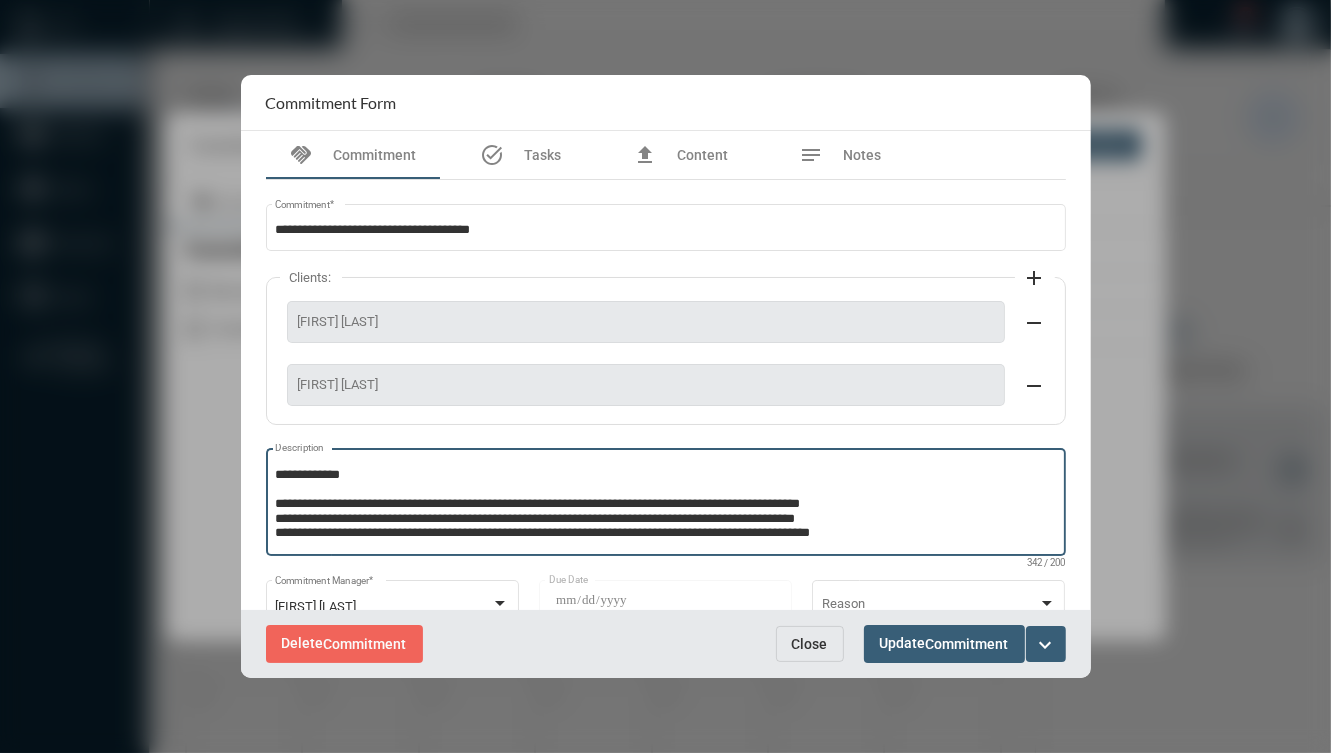 type on "**********" 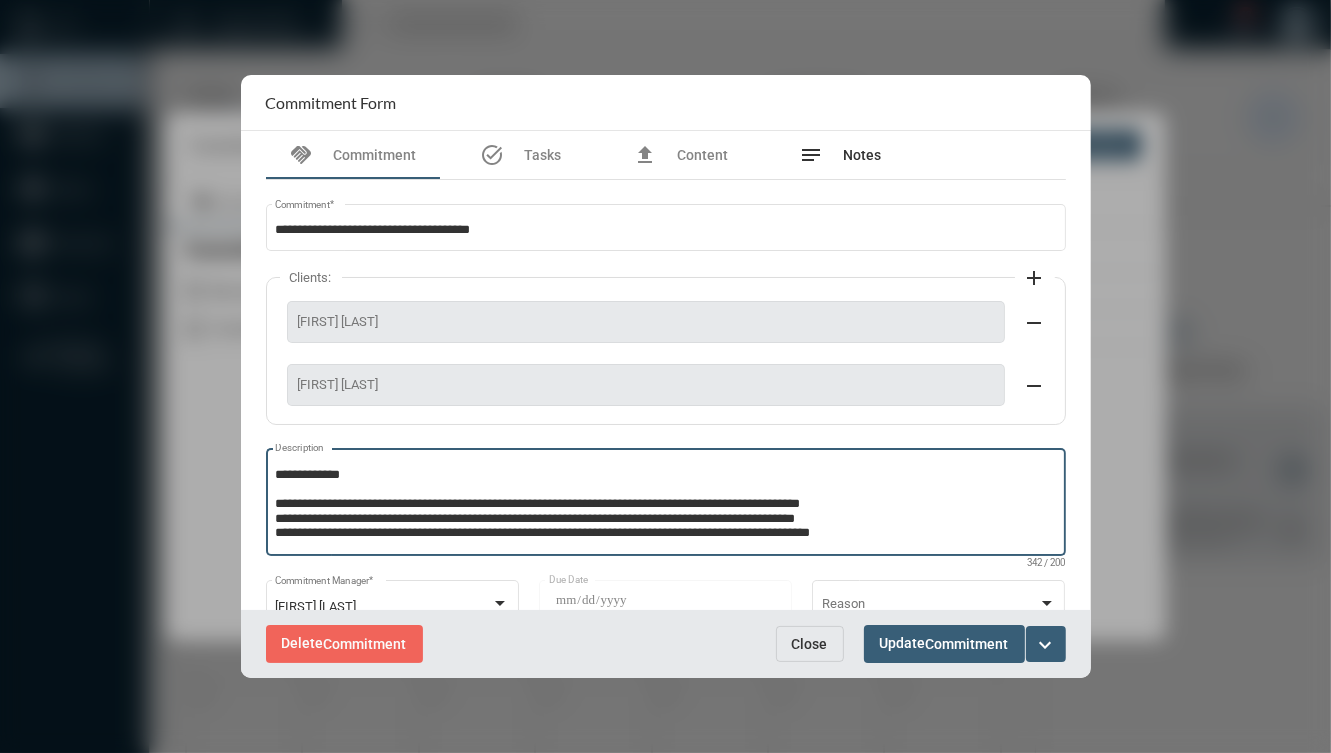 click on "notes Notes" at bounding box center [841, 155] 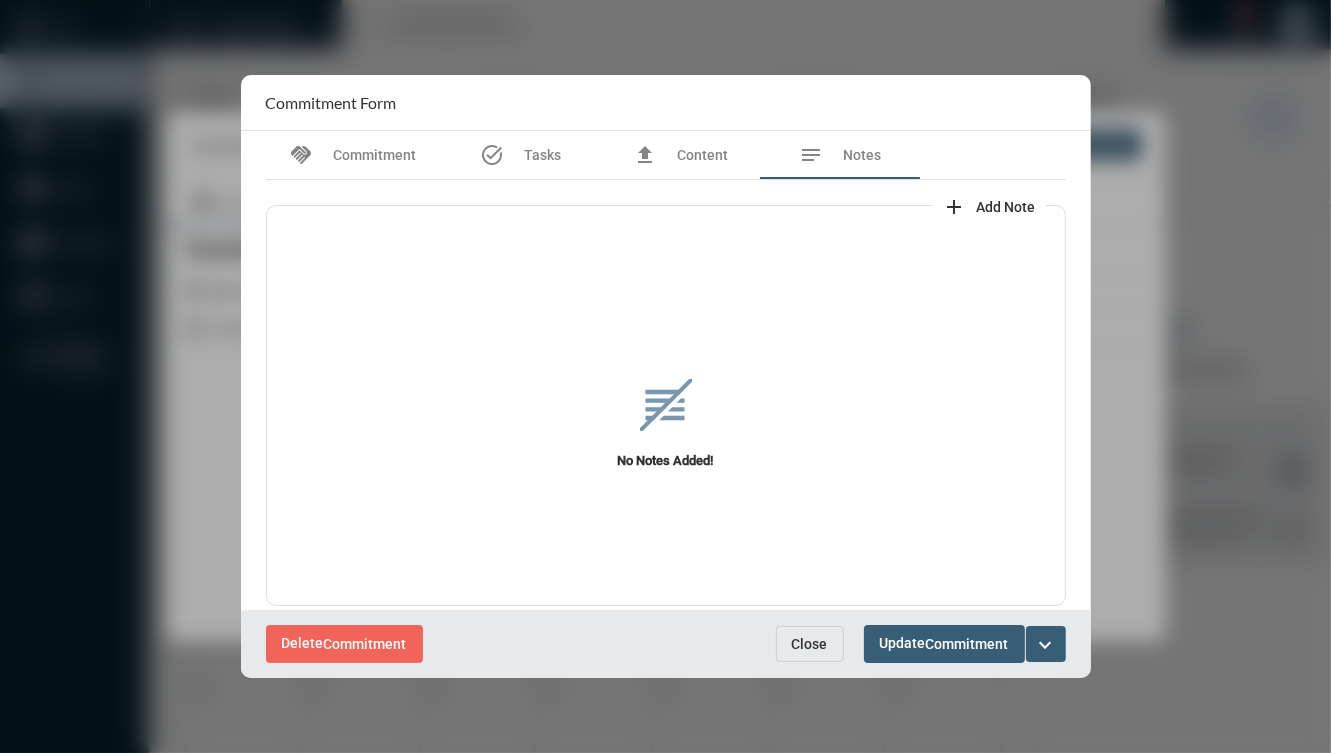 click on "Add Note" at bounding box center [1006, 207] 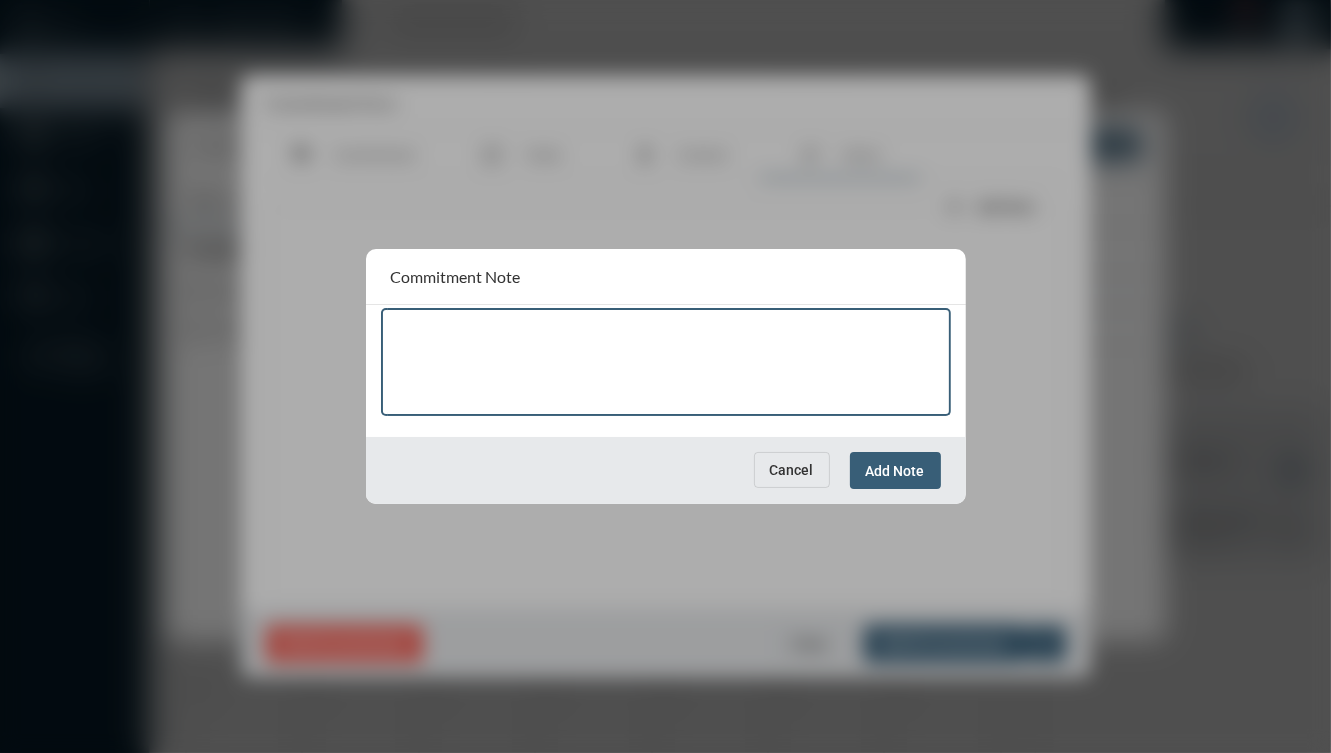 paste on "**********" 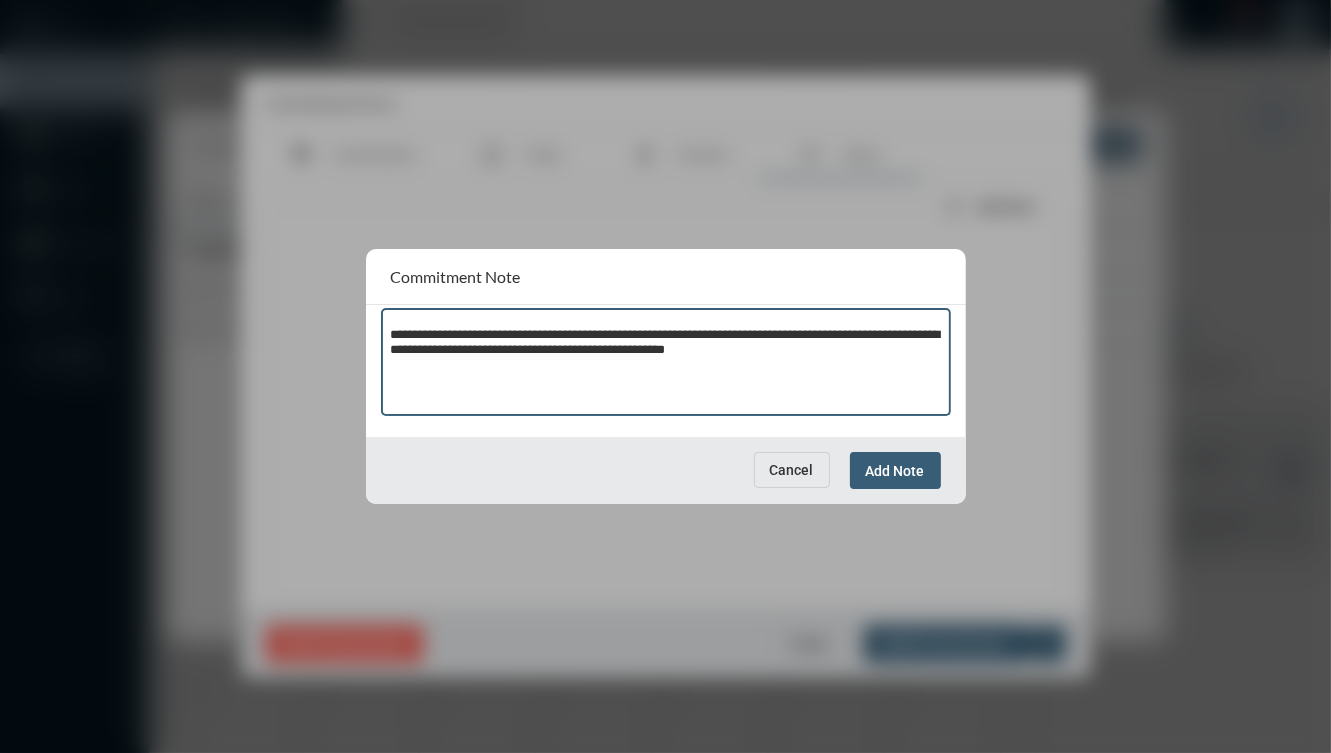 type on "**********" 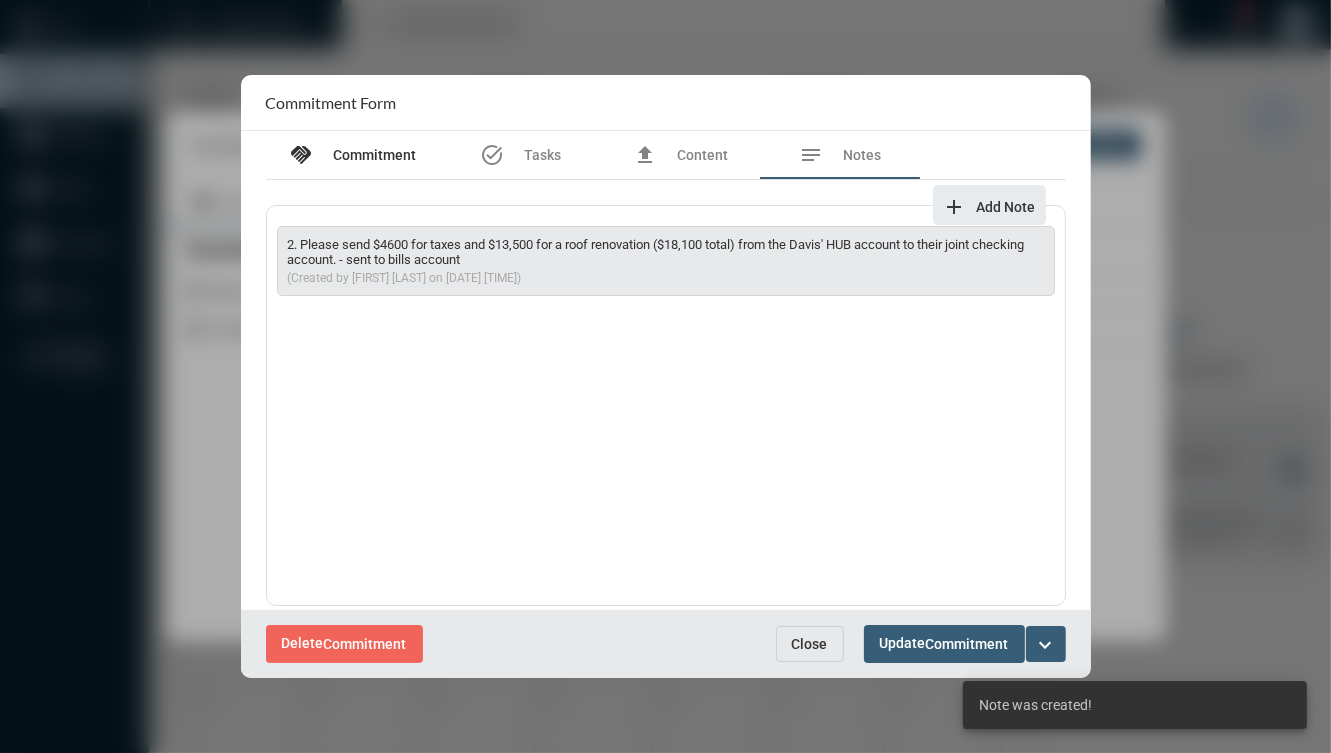 click on "handshake Commitment" at bounding box center (353, 155) 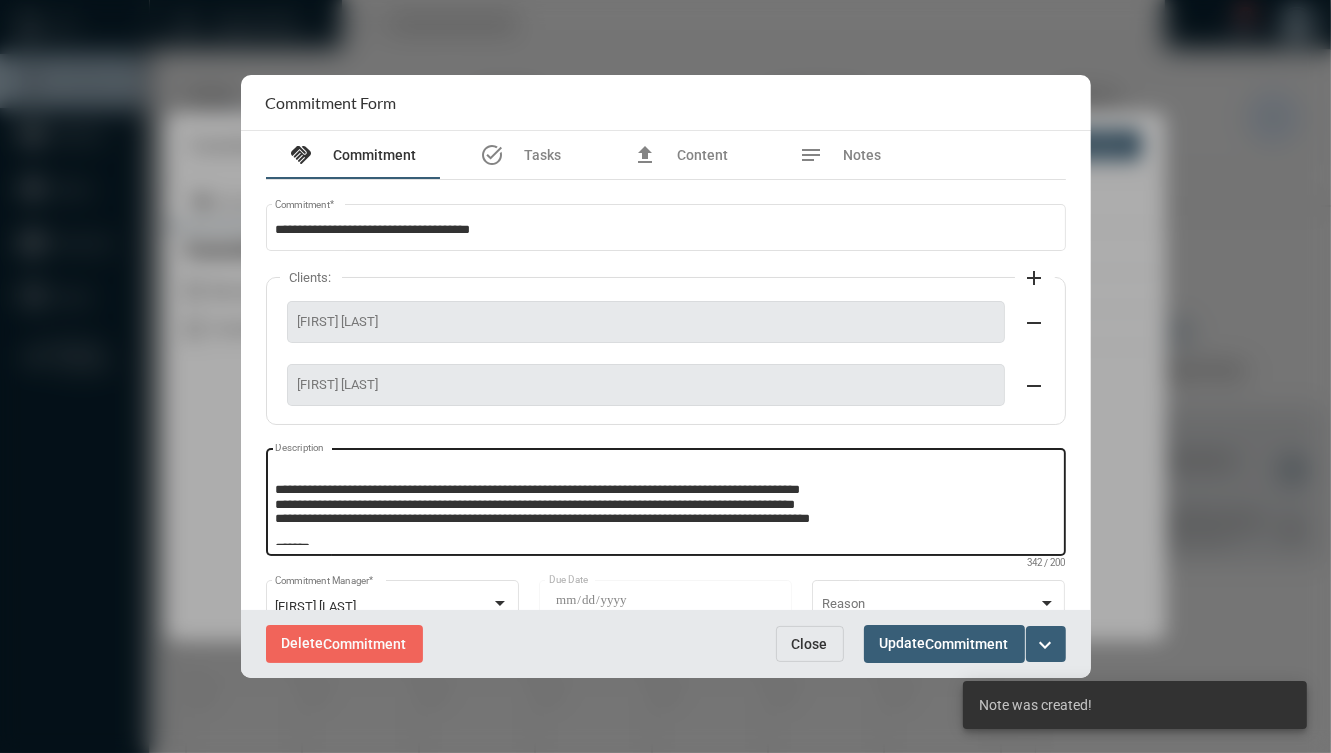 scroll, scrollTop: 27, scrollLeft: 0, axis: vertical 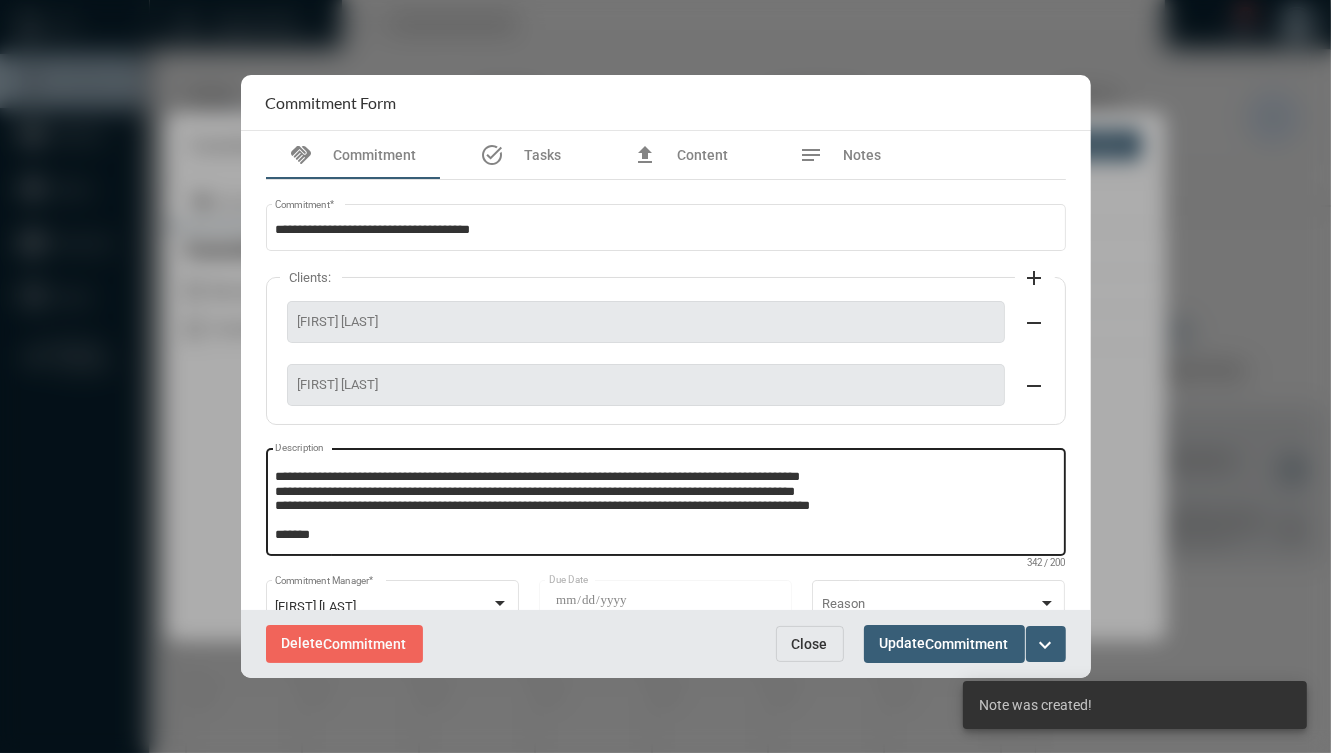click on "**********" at bounding box center (663, 505) 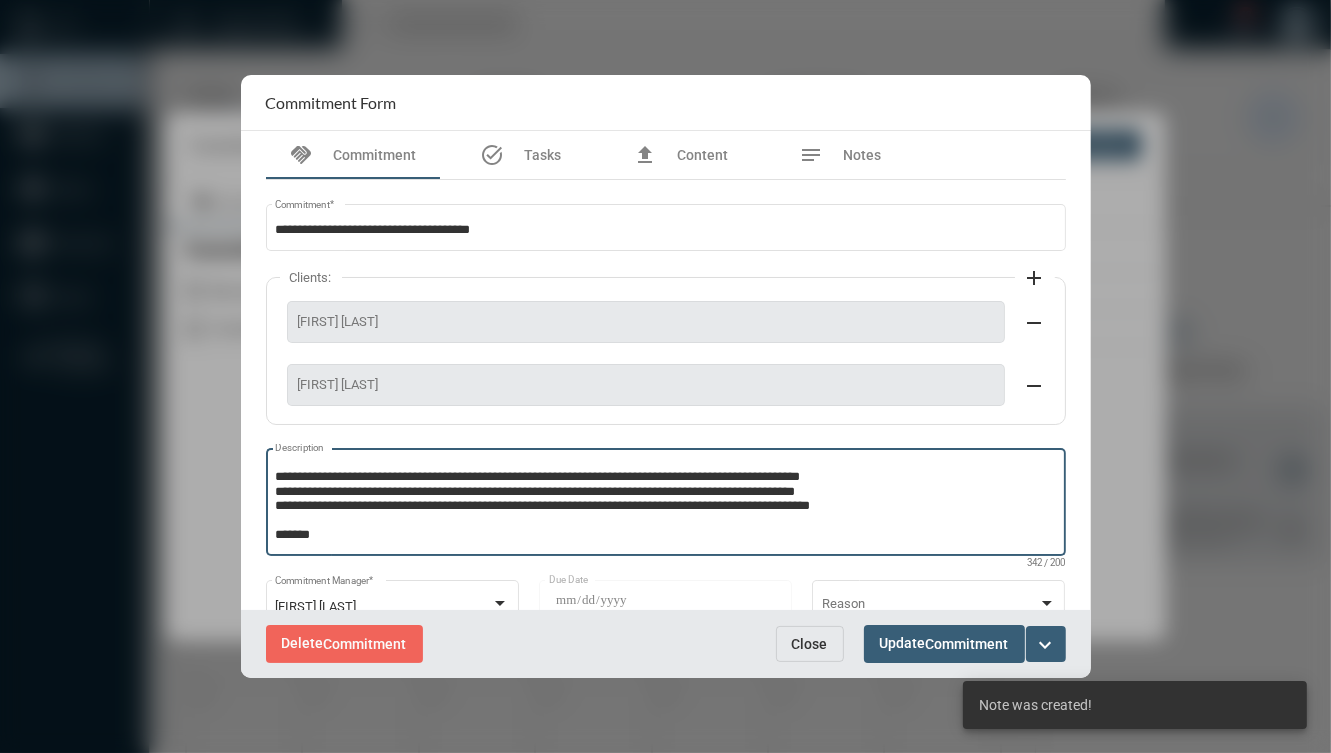 click on "**********" at bounding box center (663, 505) 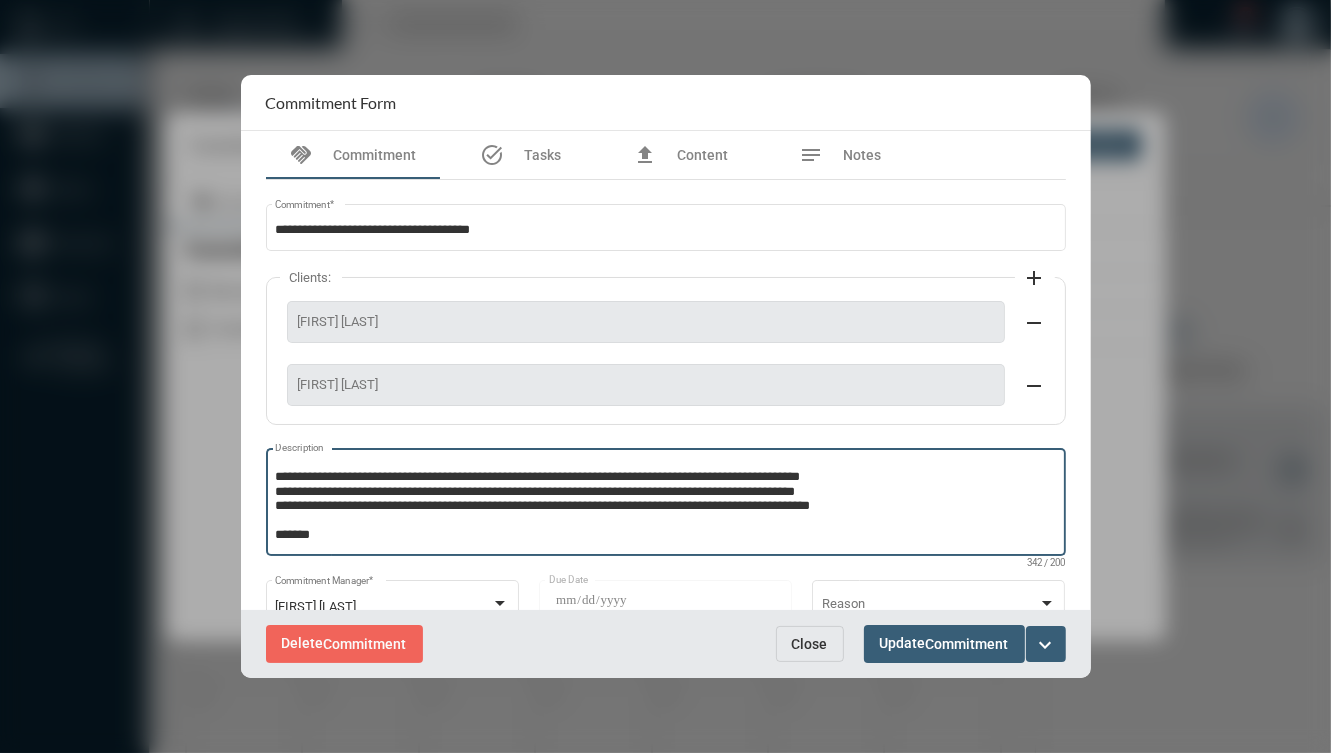 click on "**********" at bounding box center (663, 505) 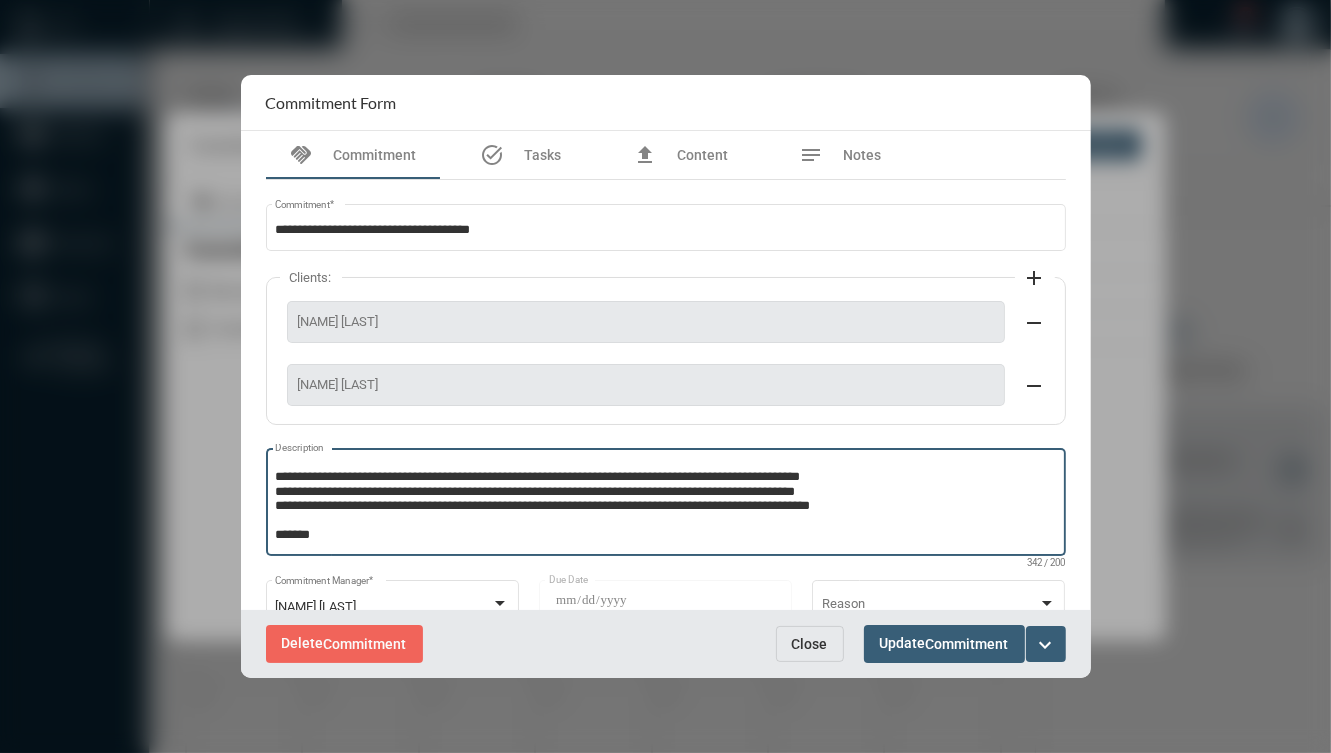 click on "**********" at bounding box center (663, 505) 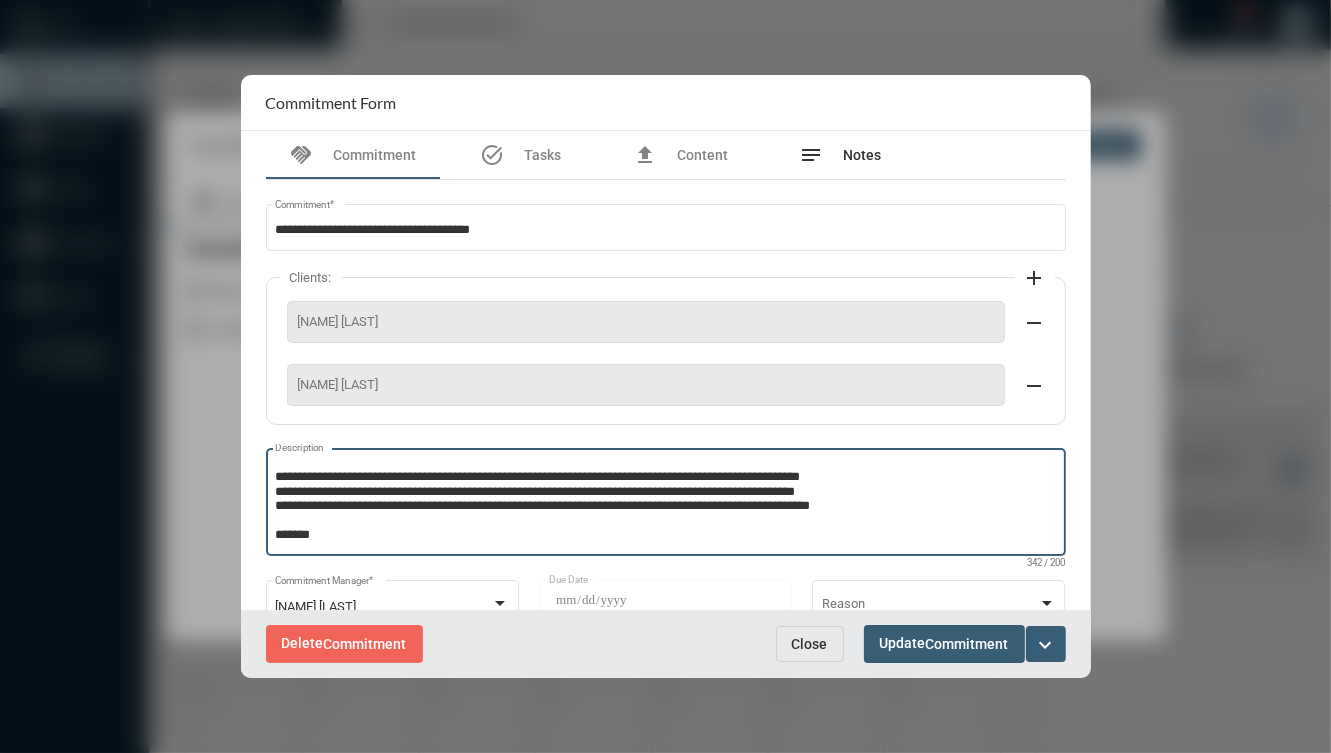 click on "notes" at bounding box center (812, 155) 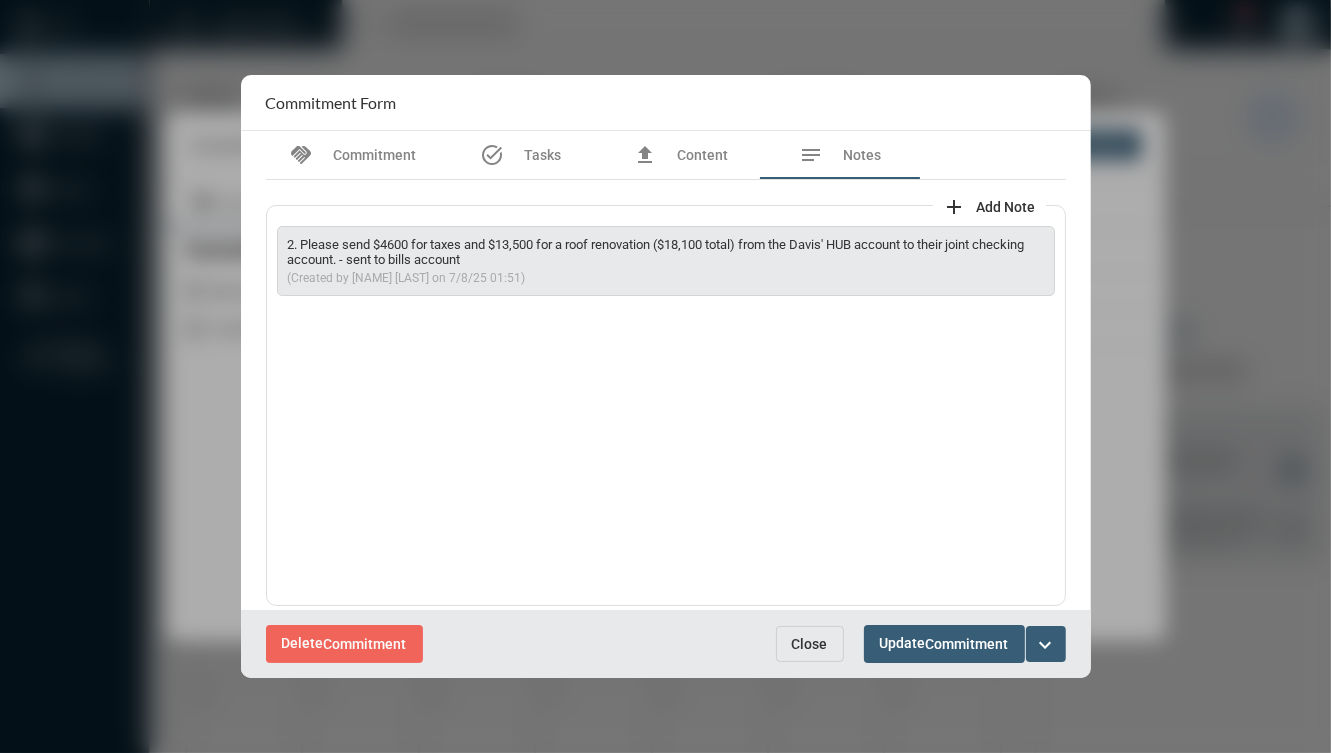click on "Add Note" at bounding box center (1006, 207) 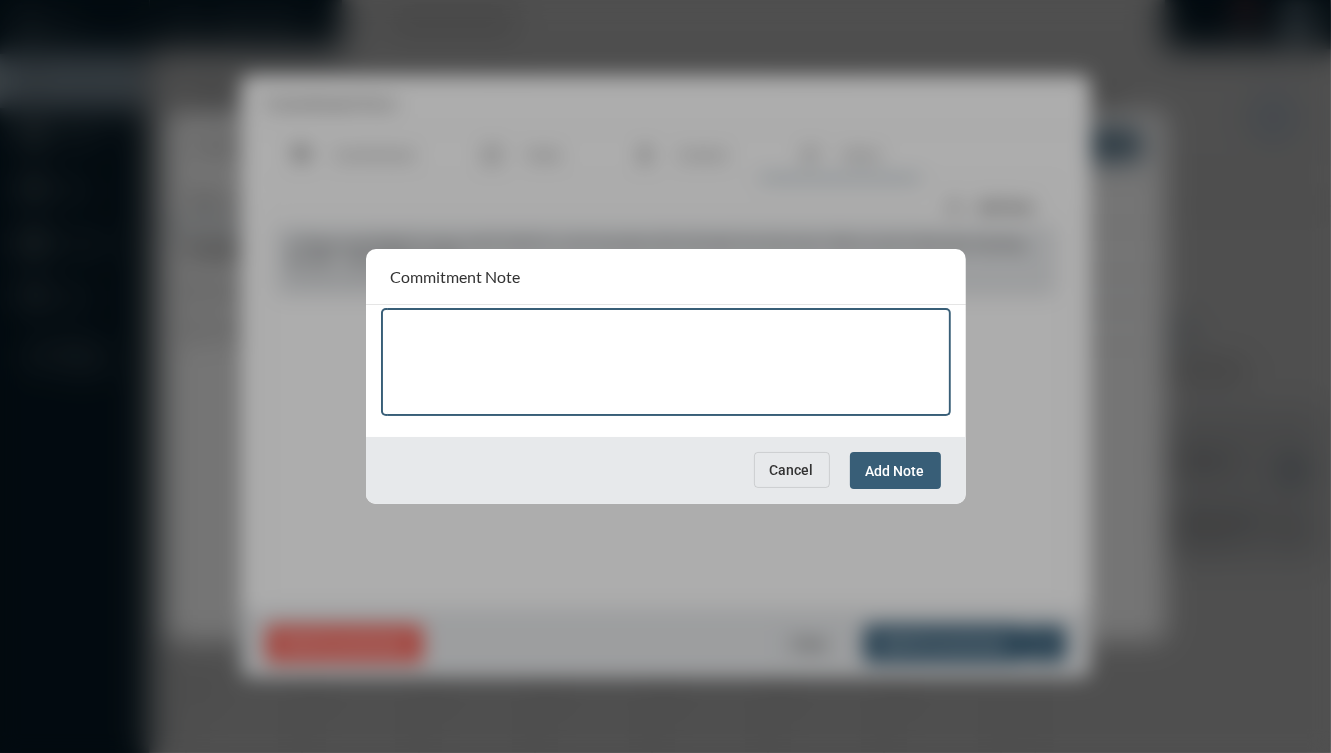paste on "**********" 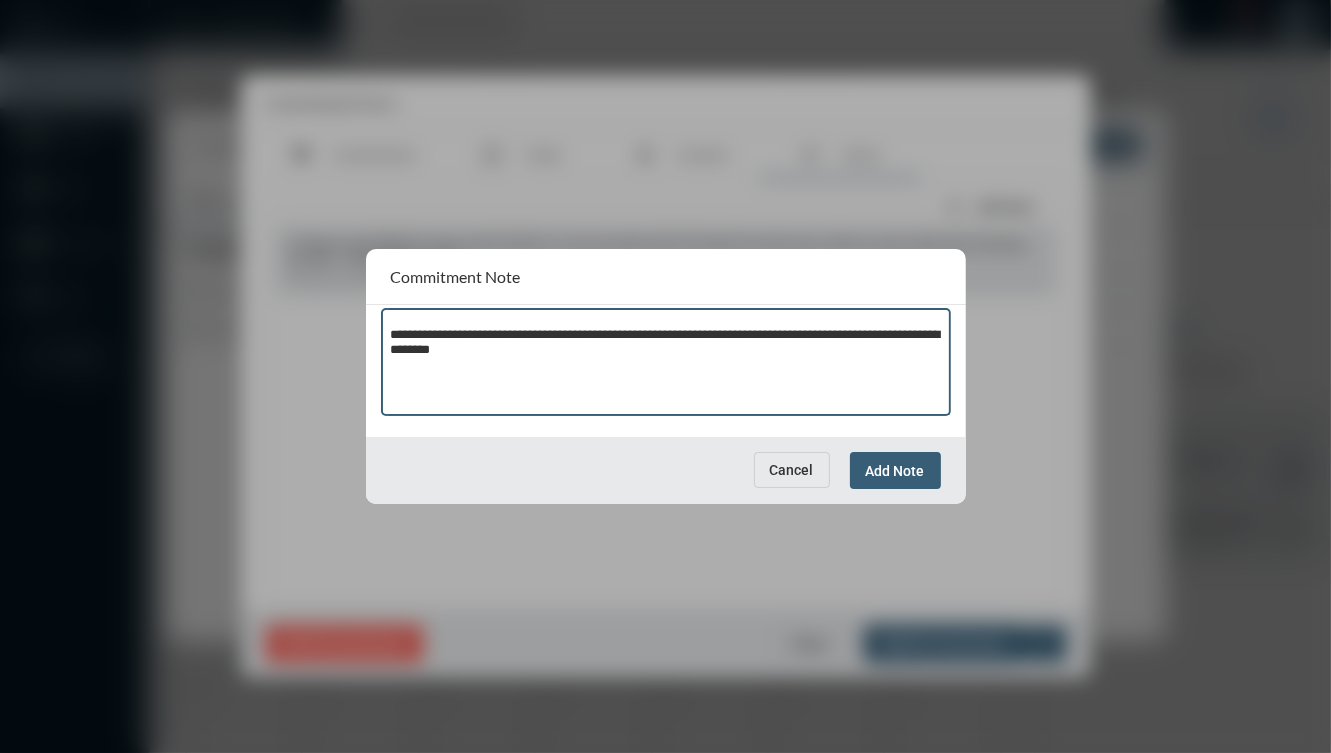 type on "**********" 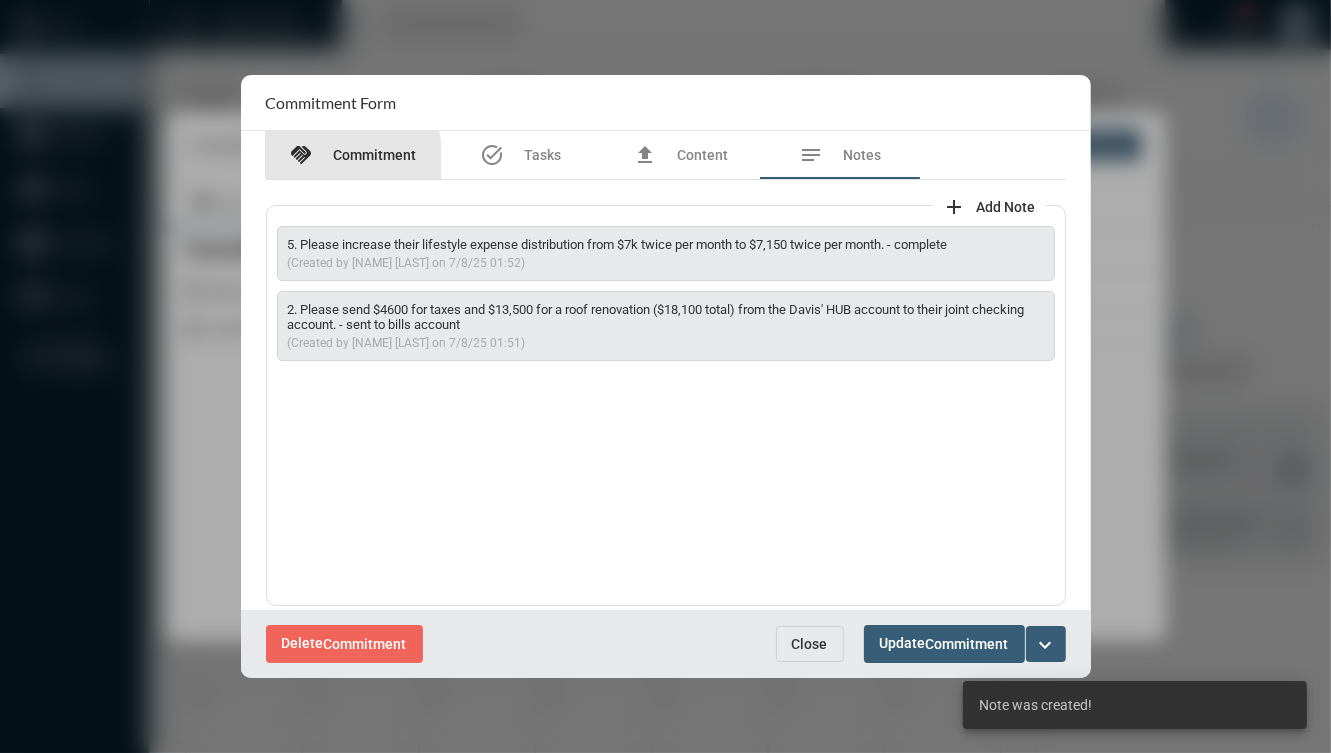click on "handshake Commitment" at bounding box center [353, 155] 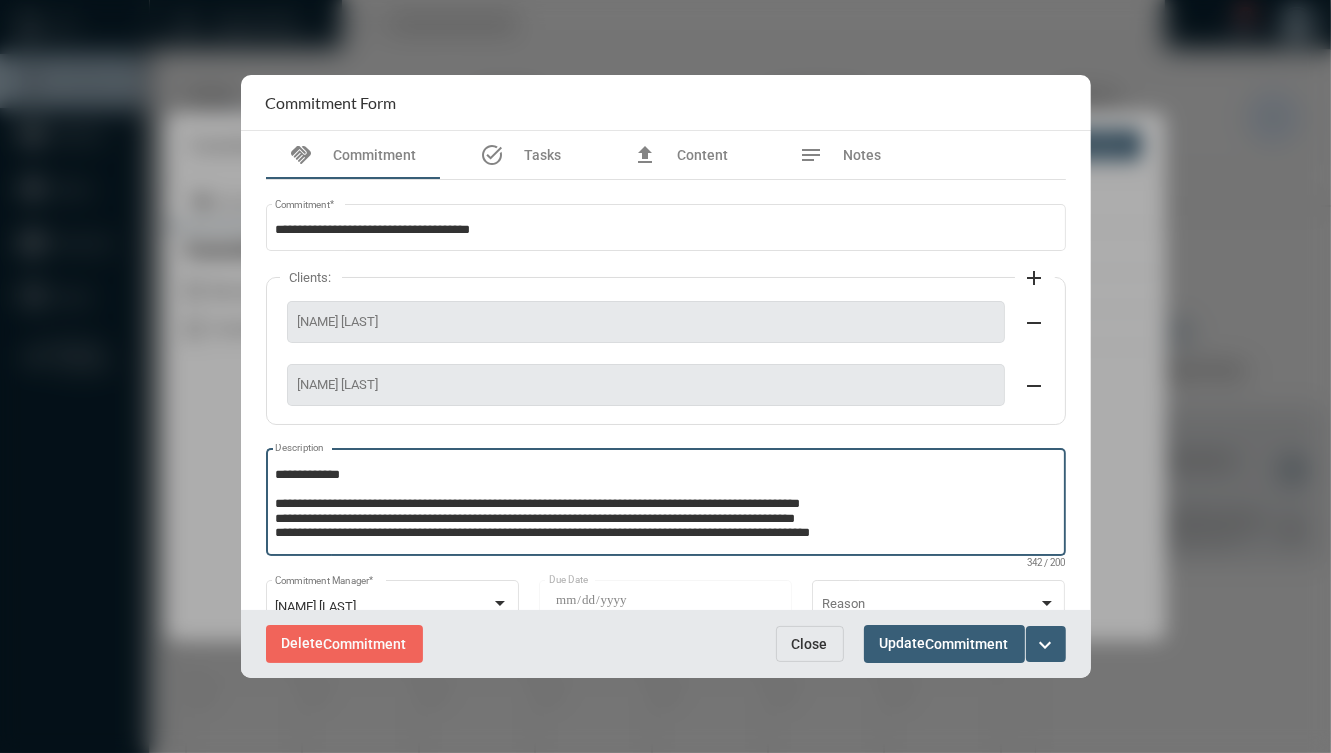 click on "**********" at bounding box center (665, 505) 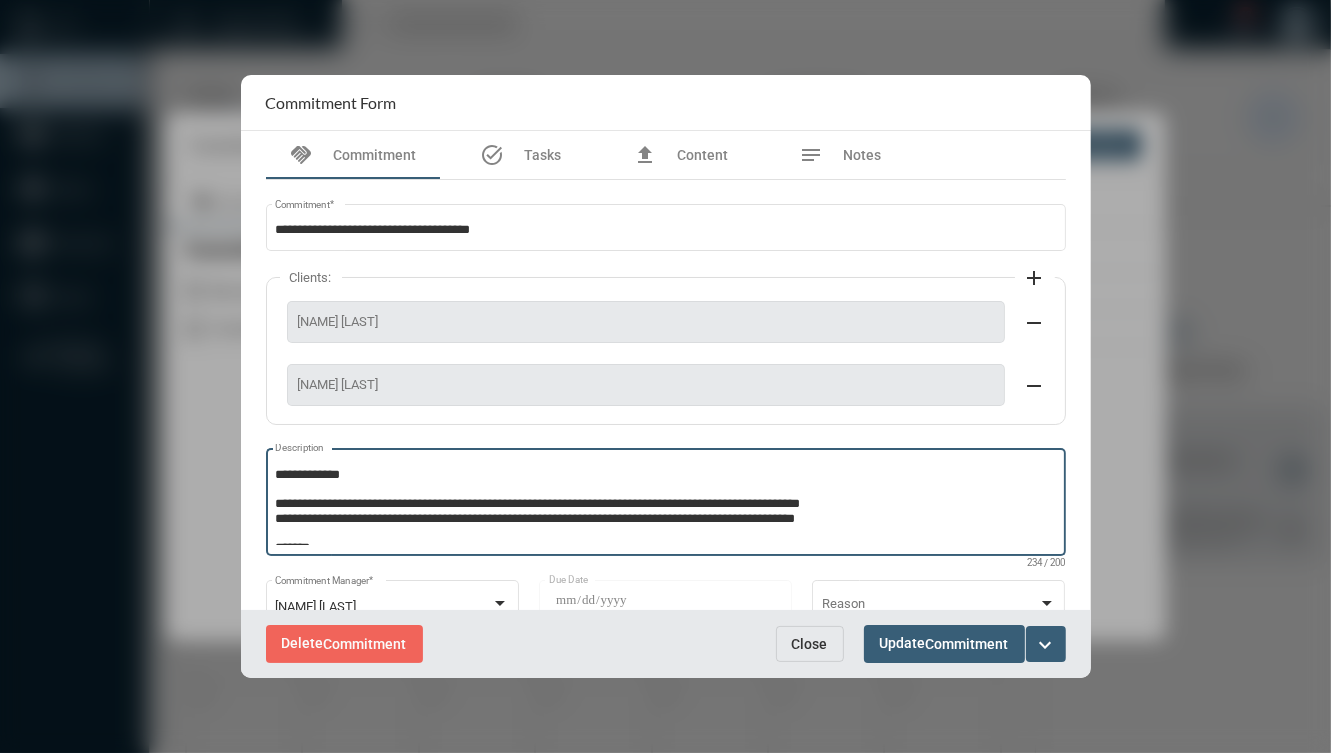click on "**********" at bounding box center (665, 505) 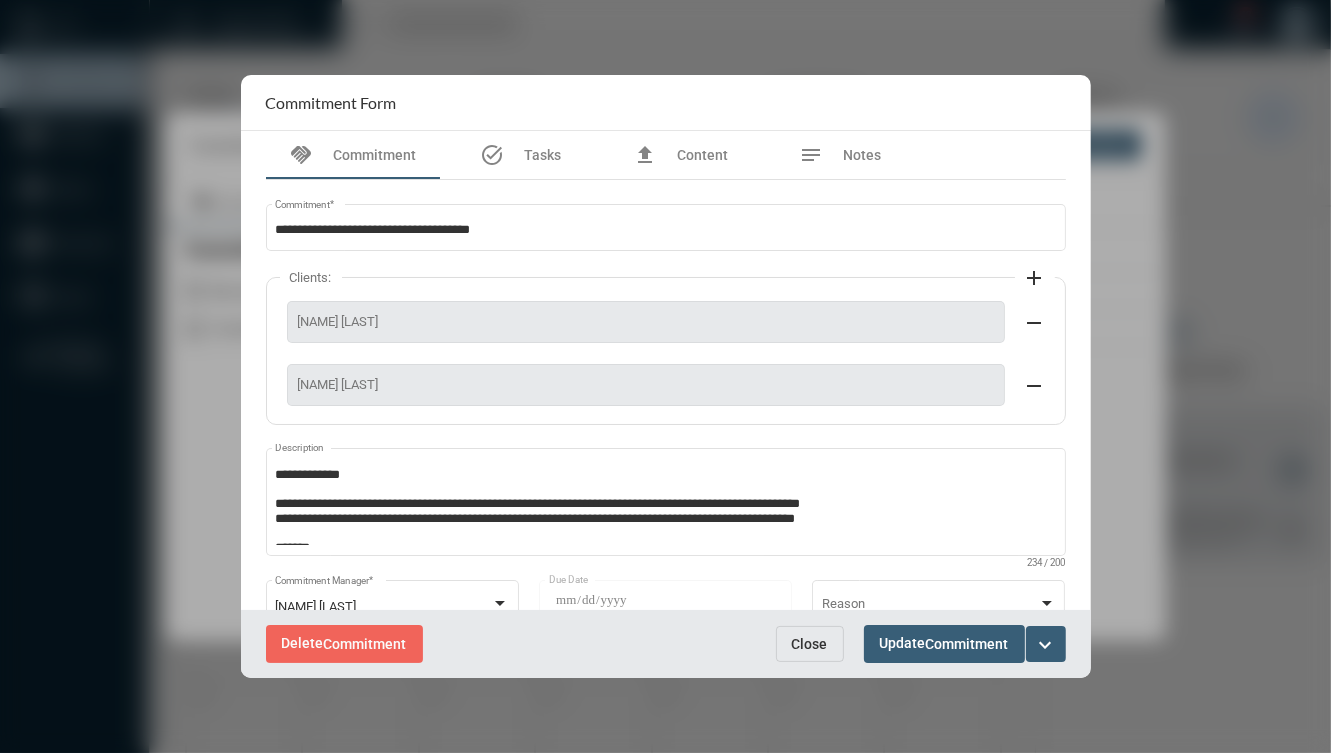 click on "Delete  Commitment" at bounding box center [511, 643] 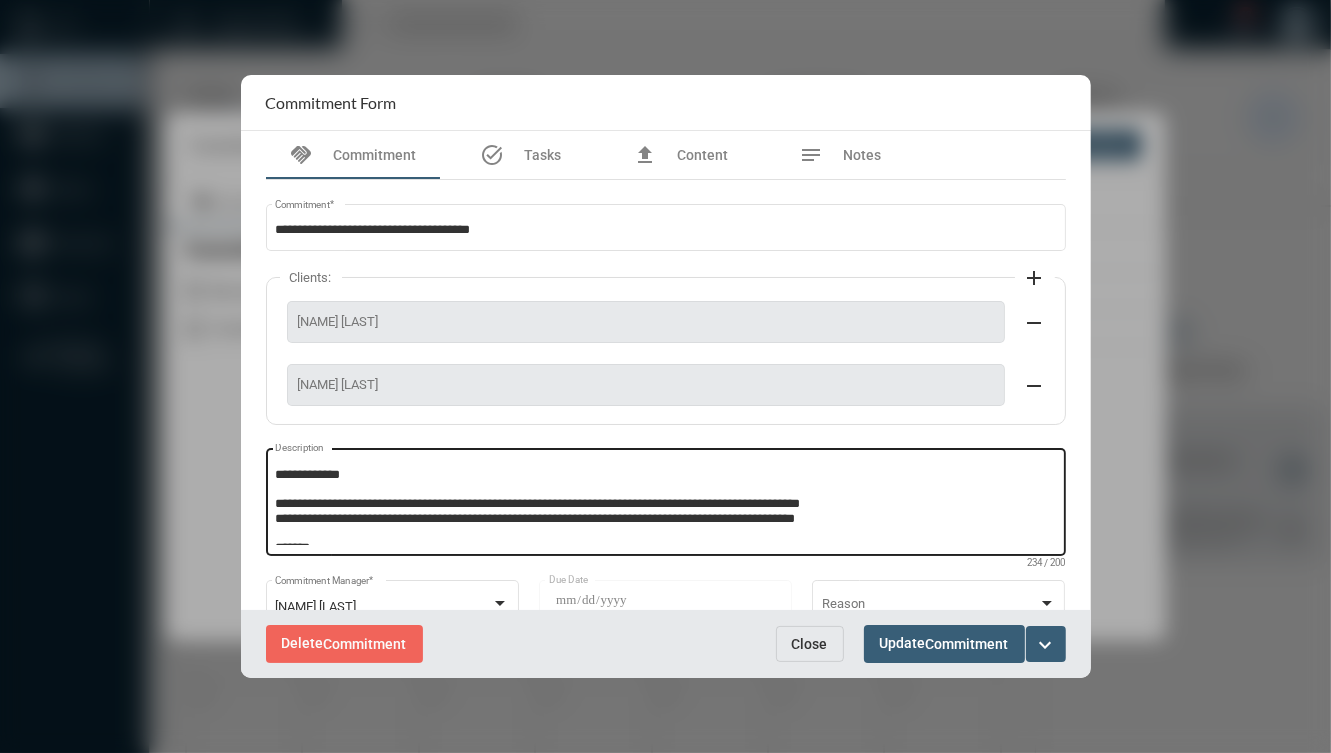 click on "**********" at bounding box center [665, 505] 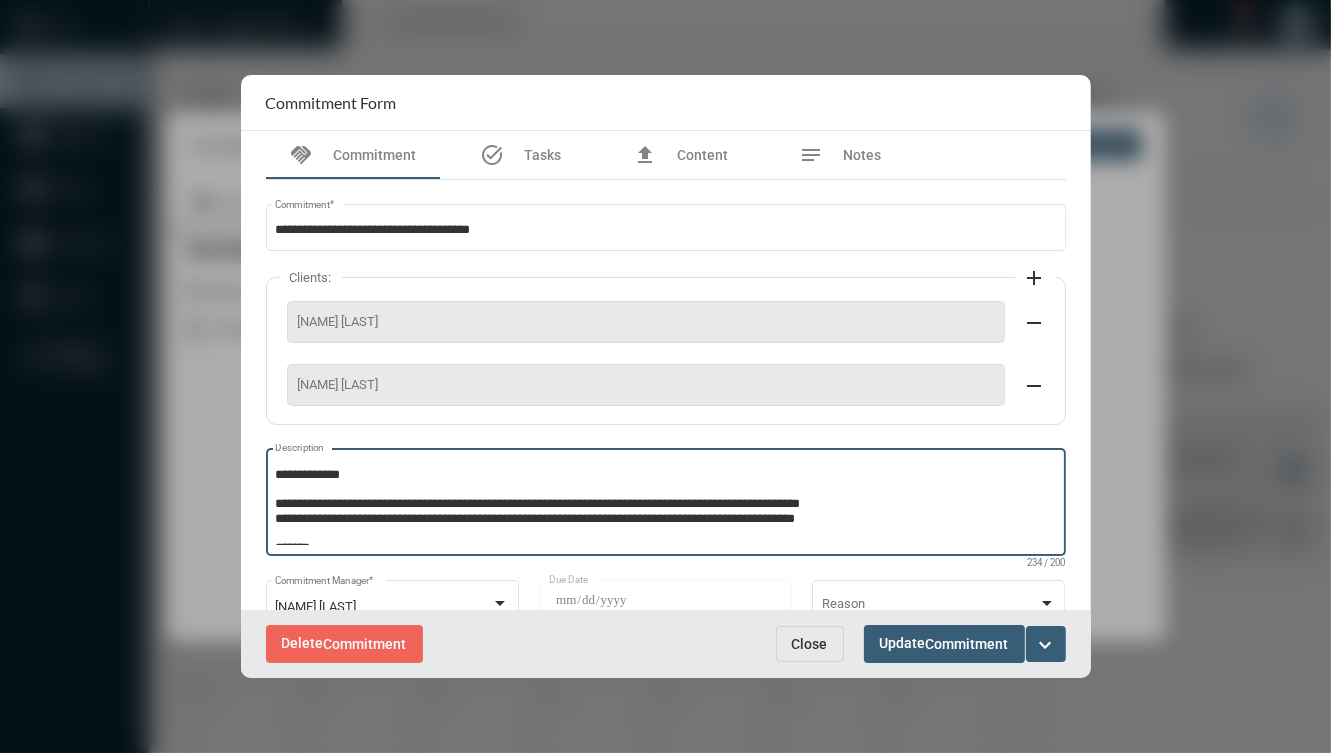 click on "**********" at bounding box center (665, 505) 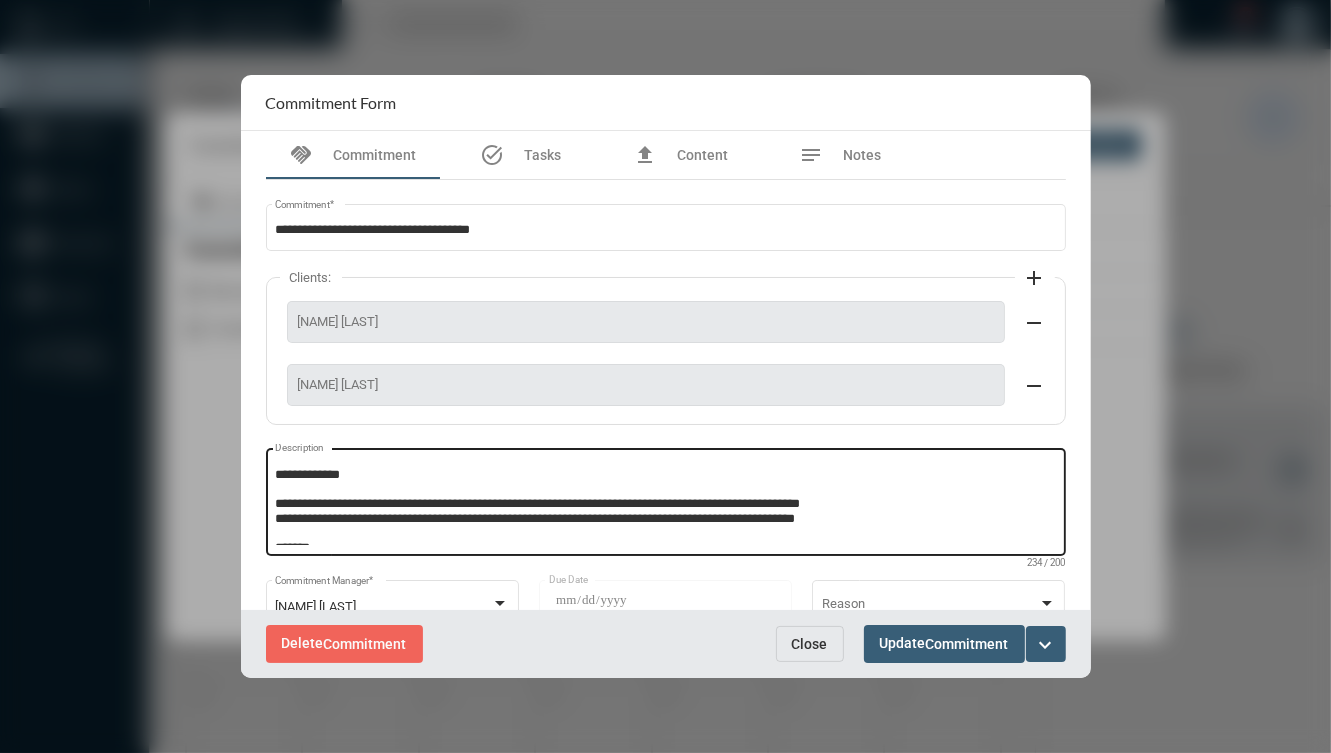 click on "**********" at bounding box center (665, 505) 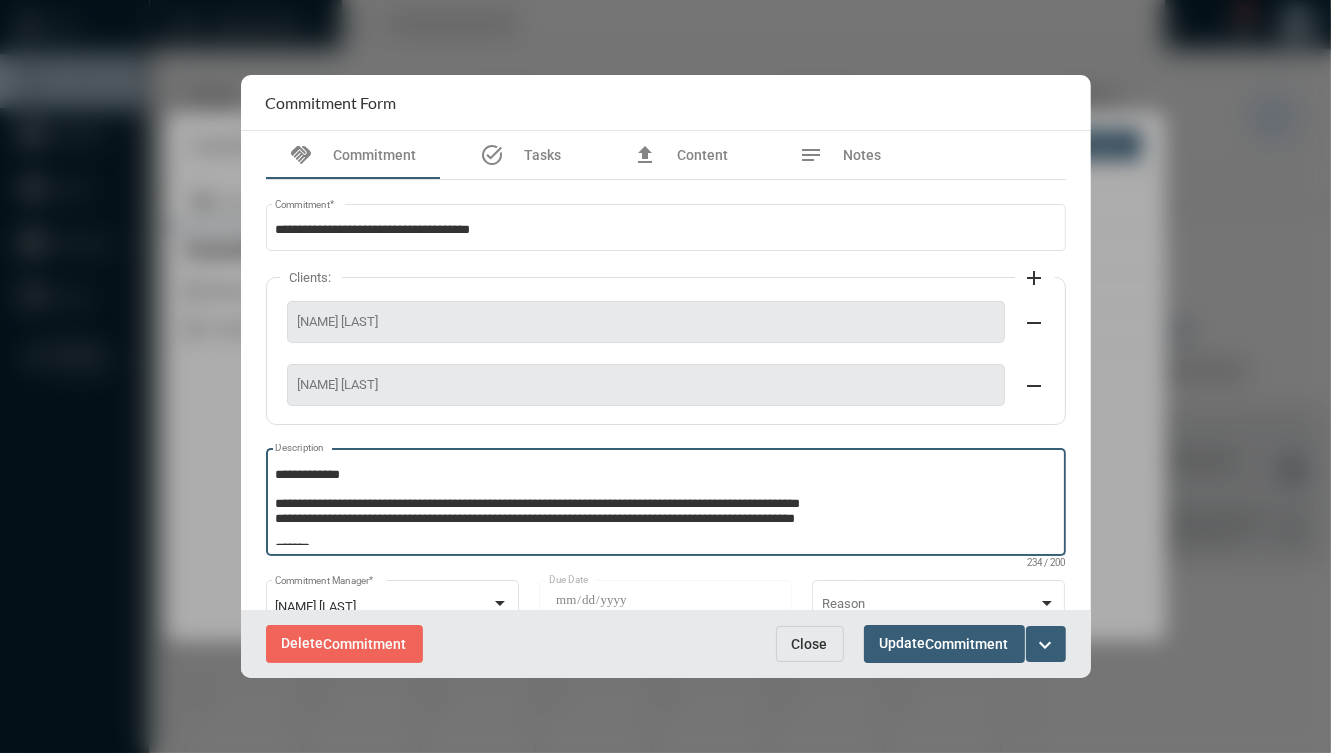 click on "**********" at bounding box center (665, 505) 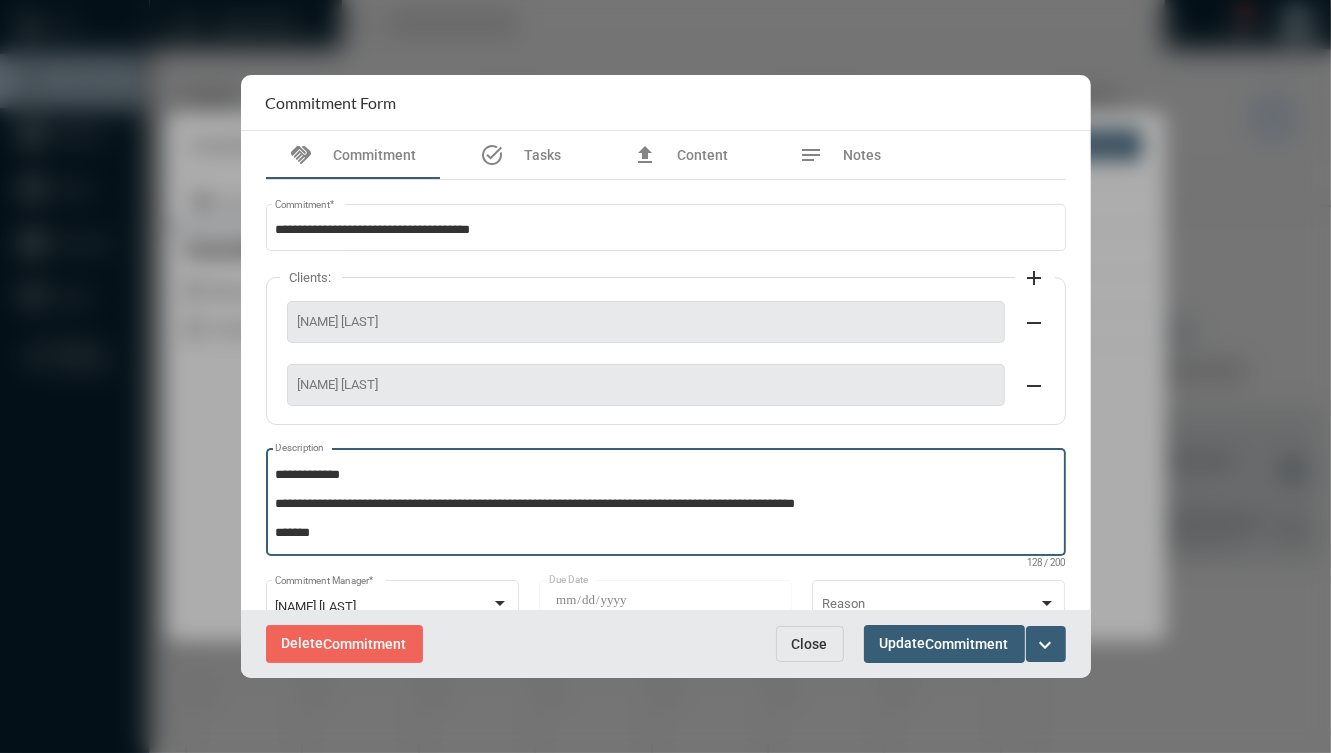 type on "**********" 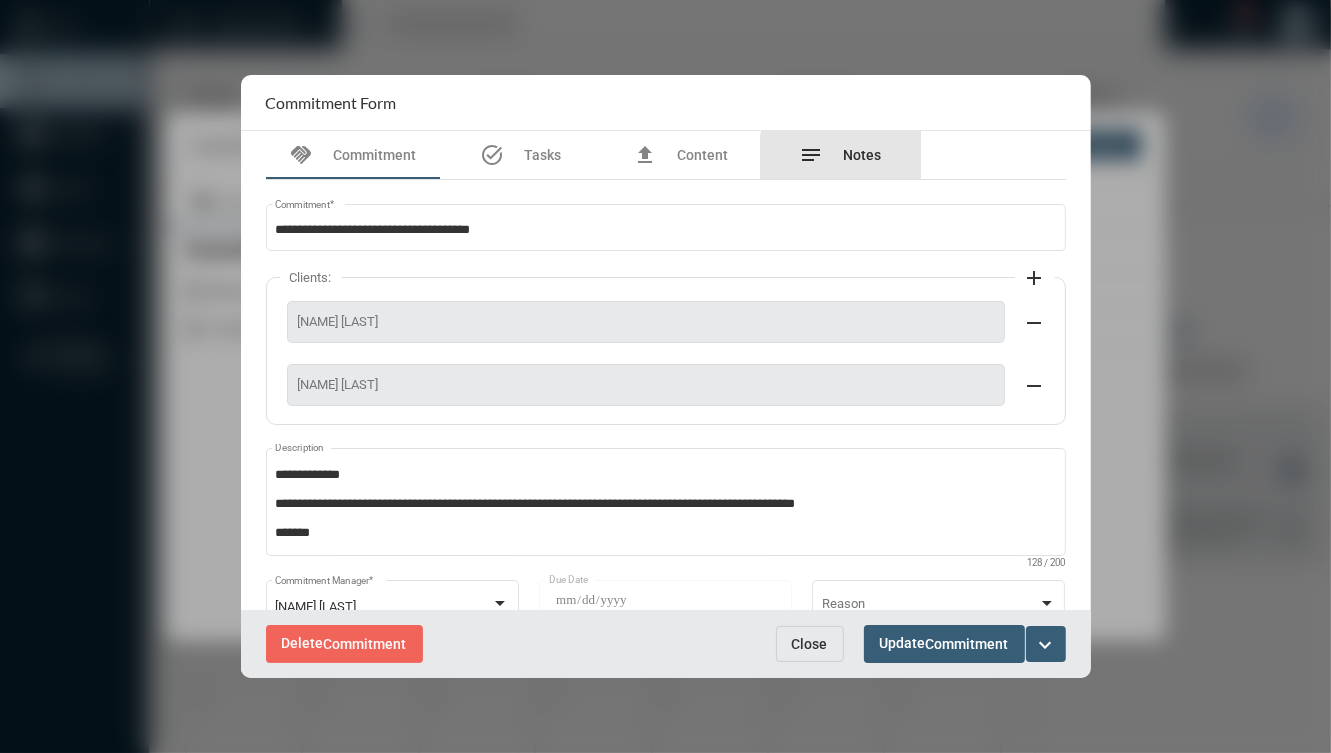 click on "Notes" at bounding box center [863, 155] 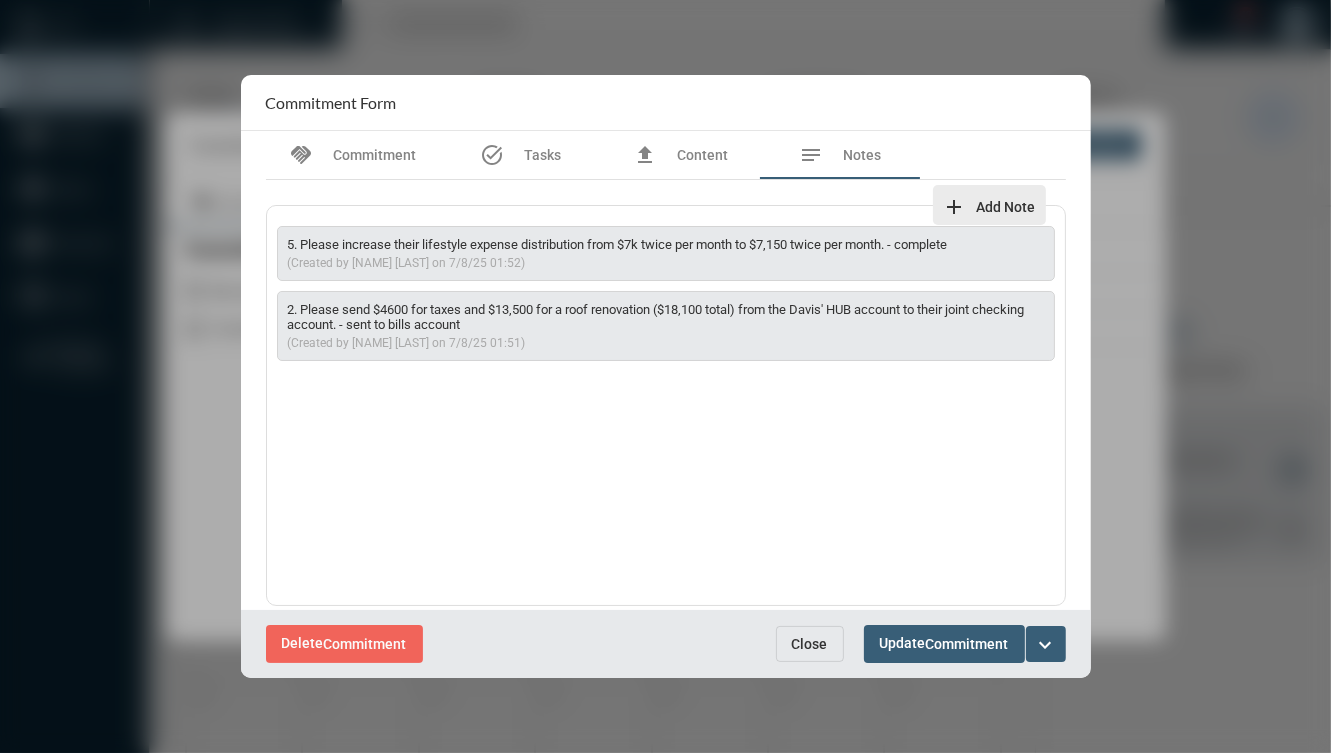 click on "Add Note" at bounding box center (1006, 207) 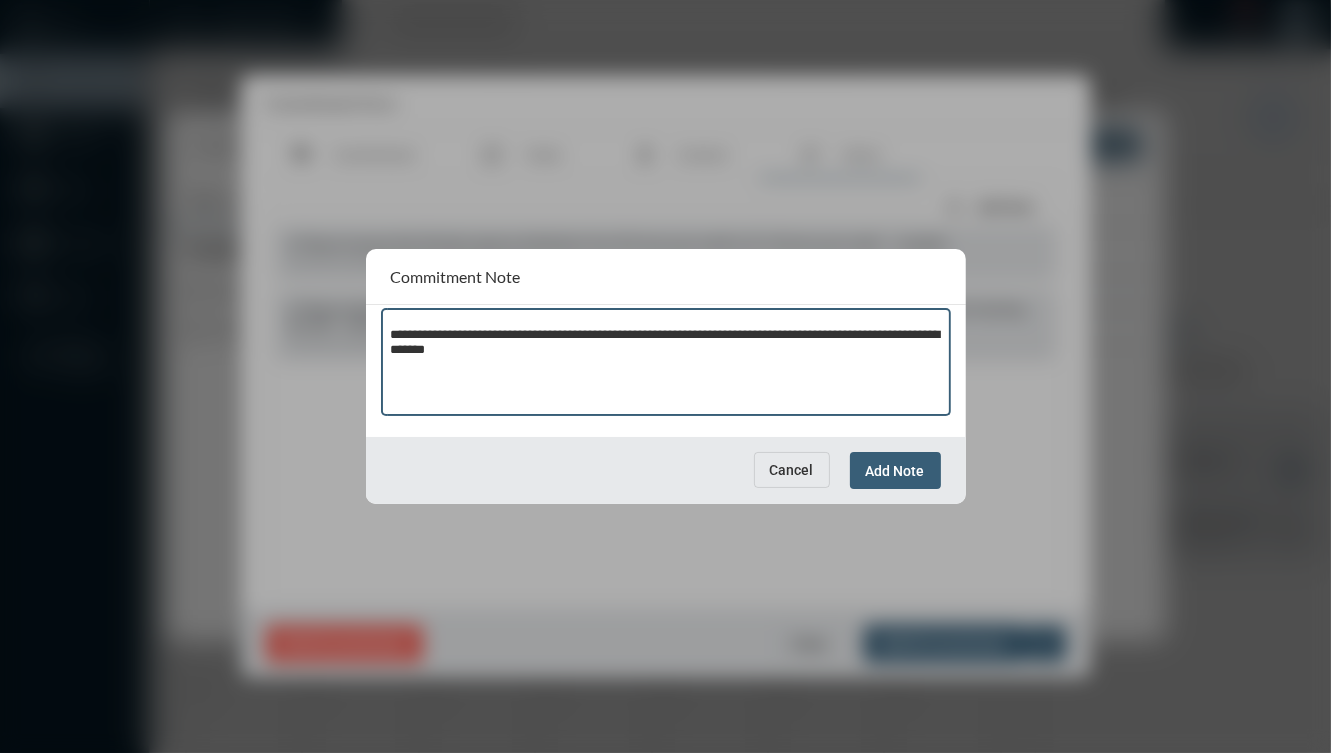 type on "**********" 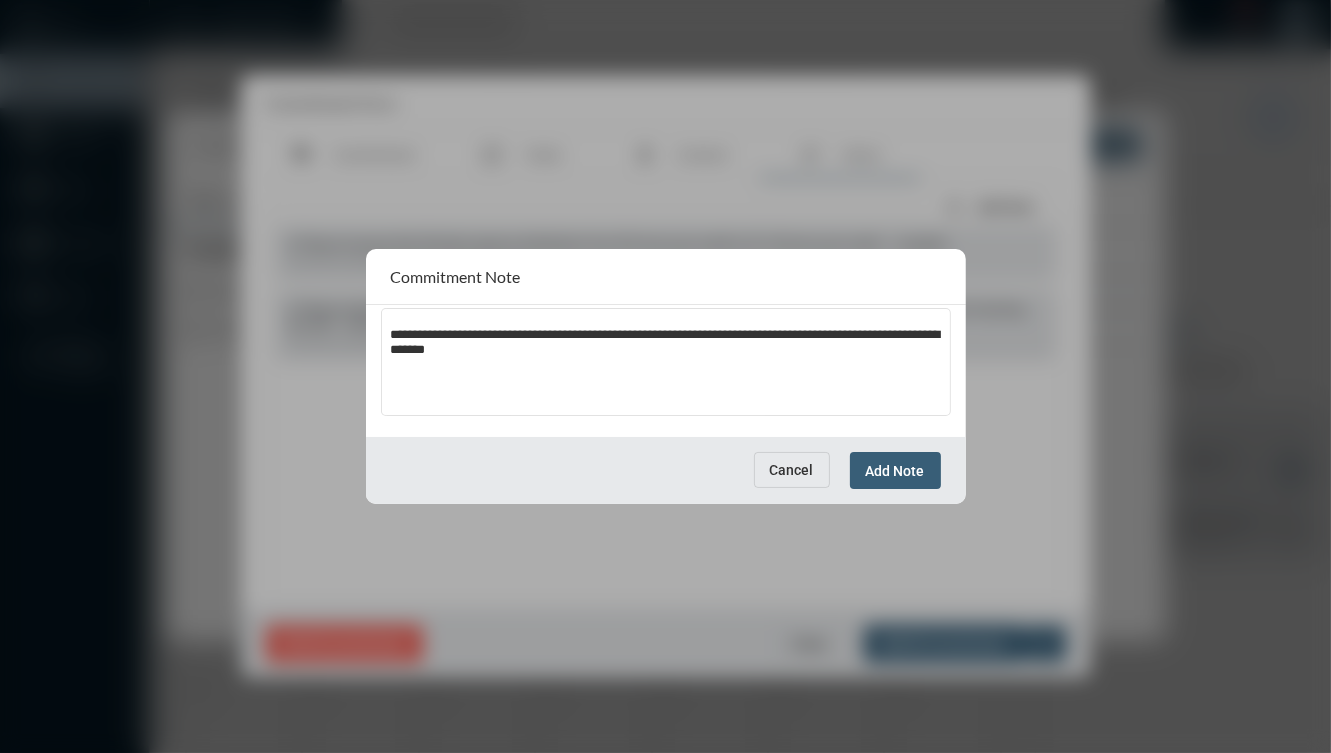click on "Add Note" at bounding box center (895, 470) 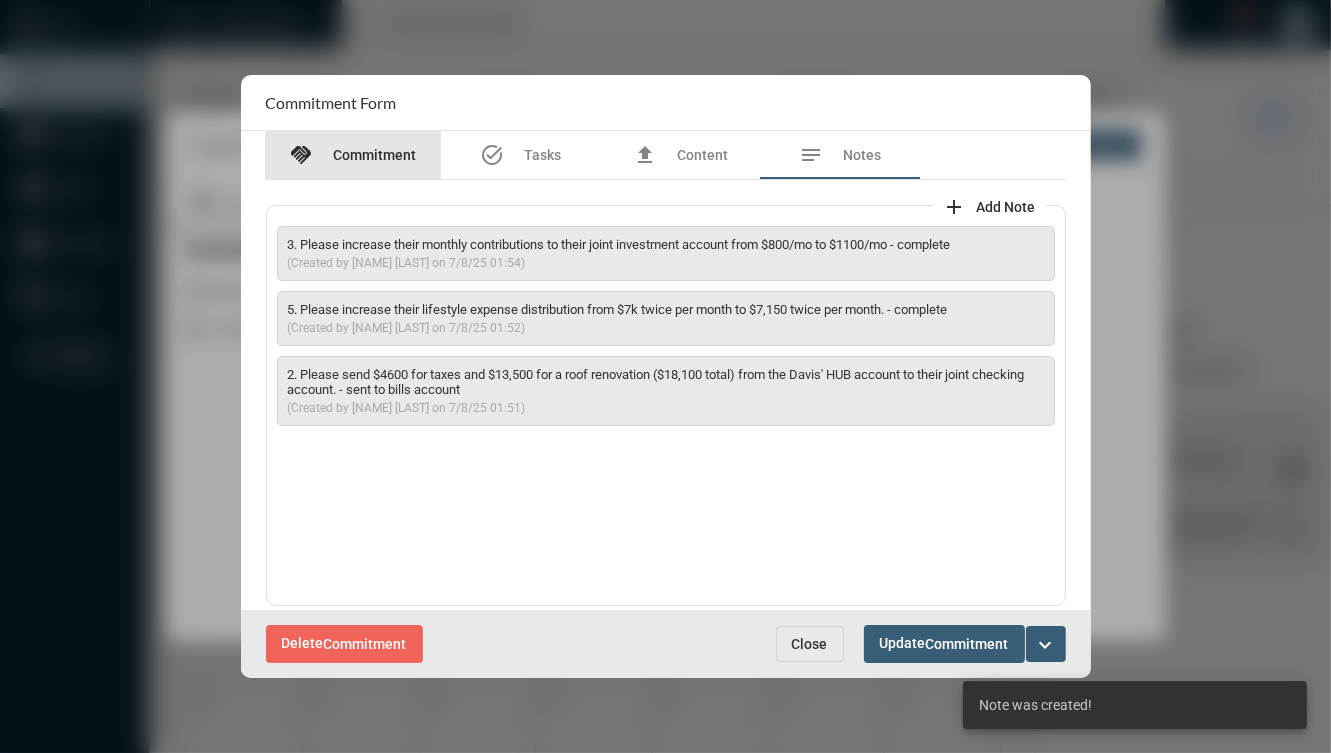 click on "handshake Commitment" at bounding box center [353, 155] 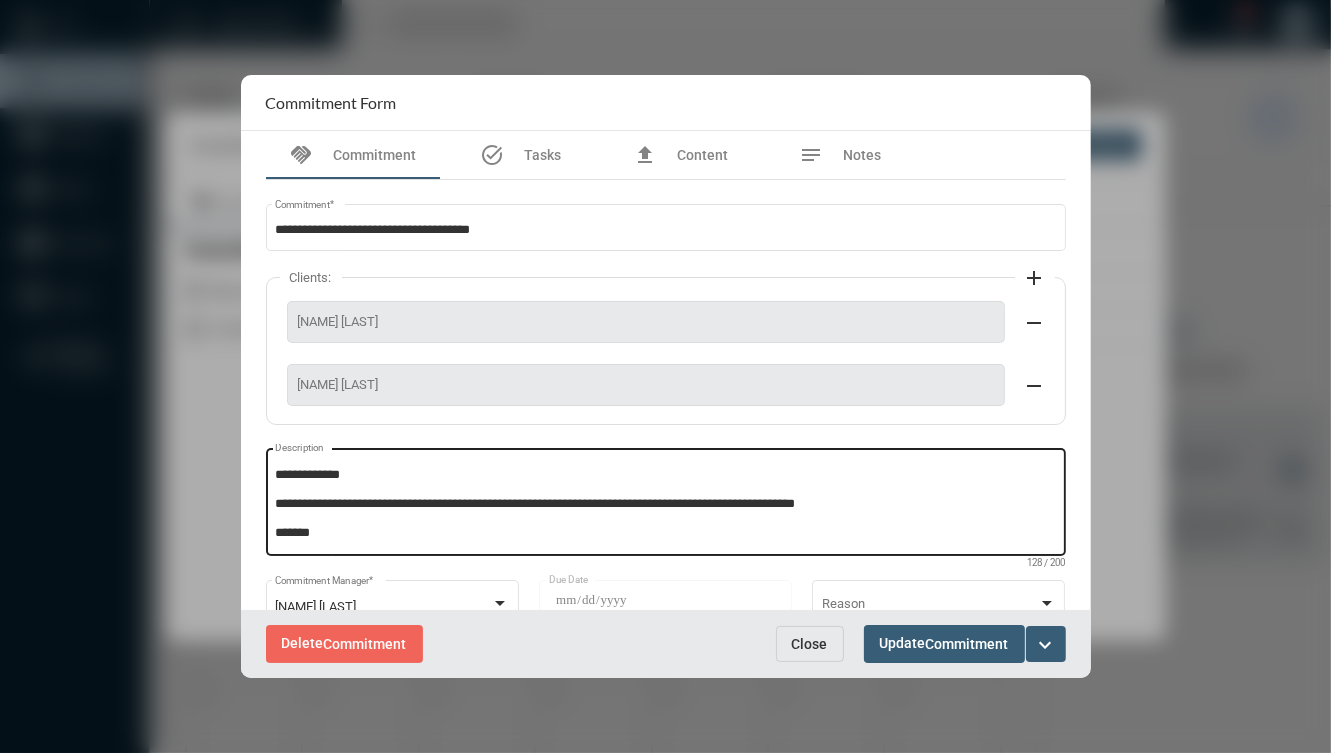 click on "**********" at bounding box center [665, 505] 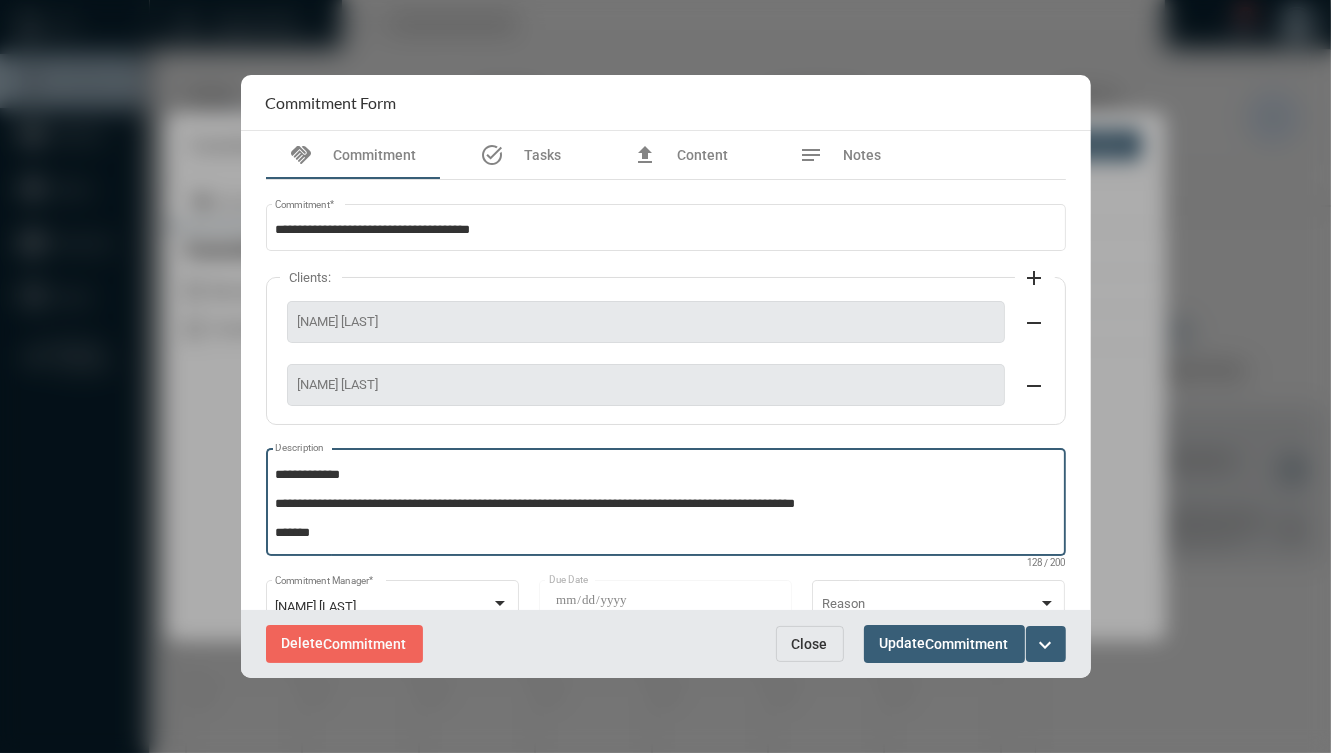 click on "**********" at bounding box center (665, 505) 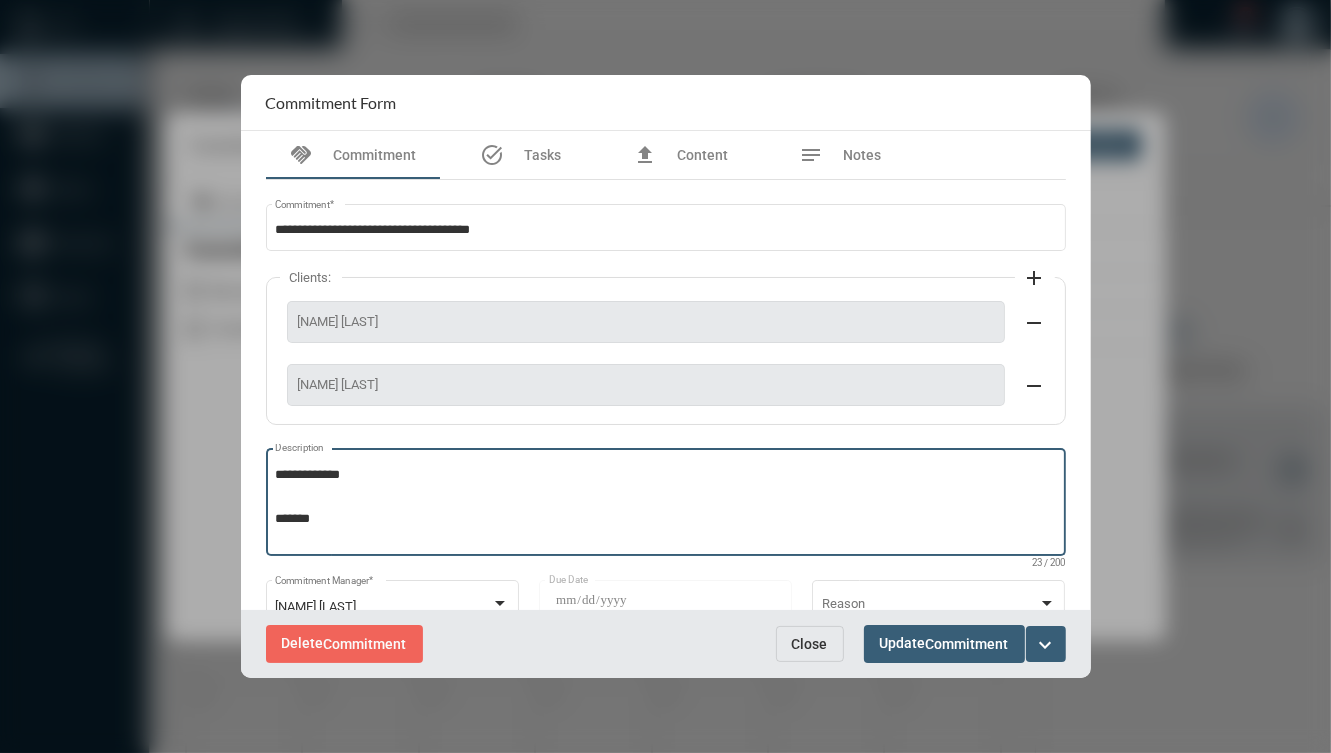 type on "**********" 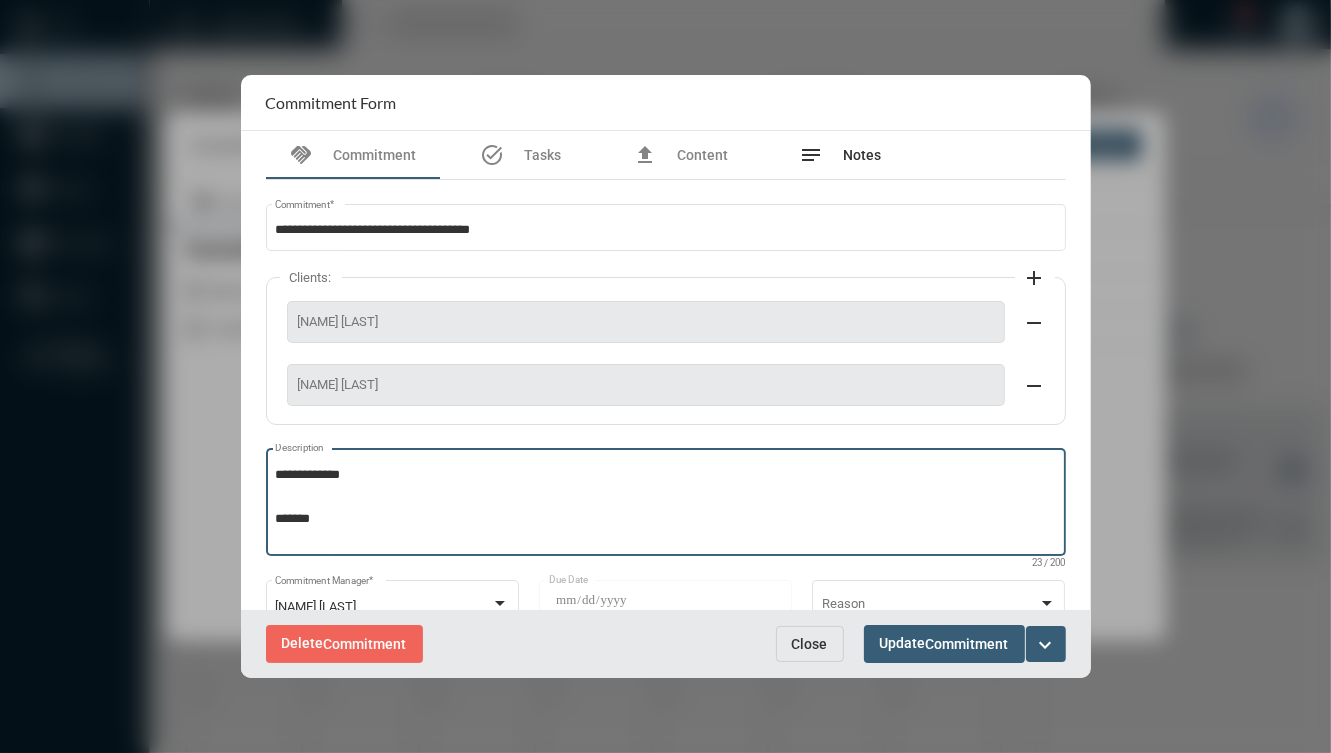 click on "notes Notes" at bounding box center (841, 155) 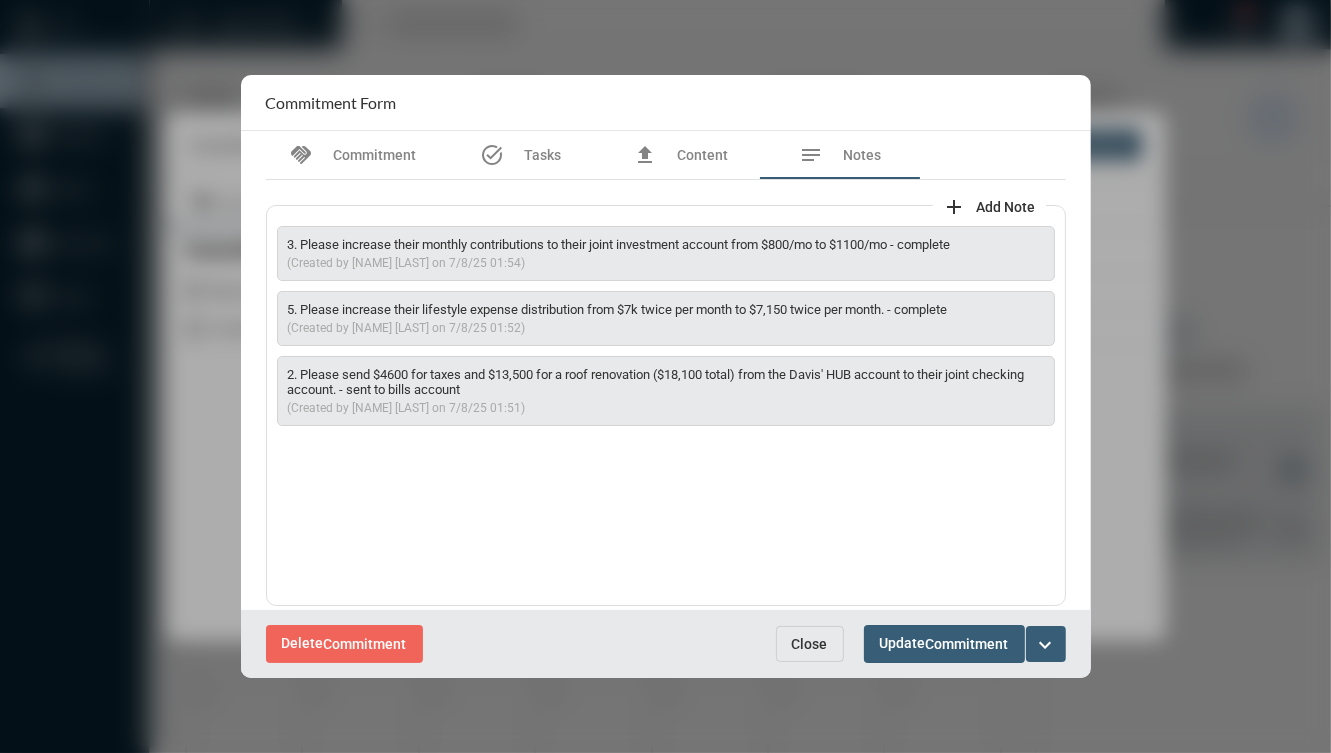 click on "add Add Note" at bounding box center (989, 205) 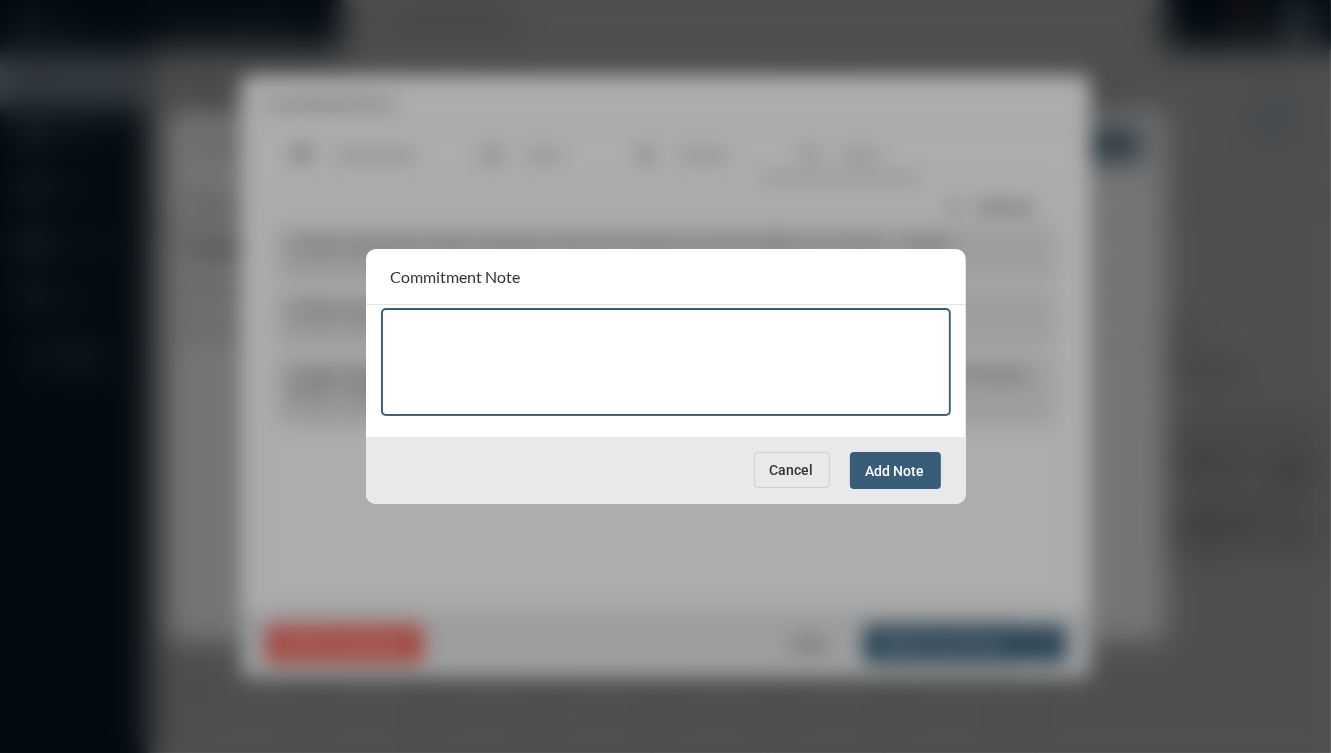 paste on "**********" 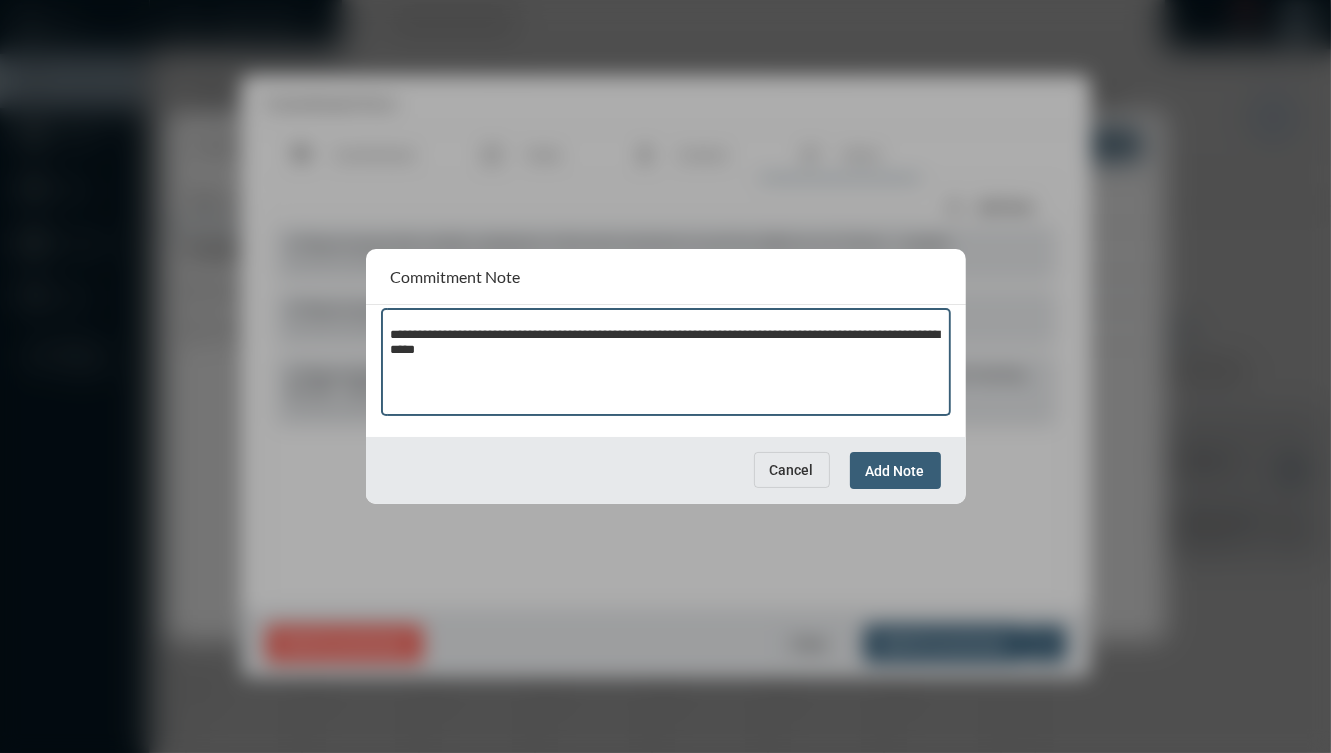 type on "**********" 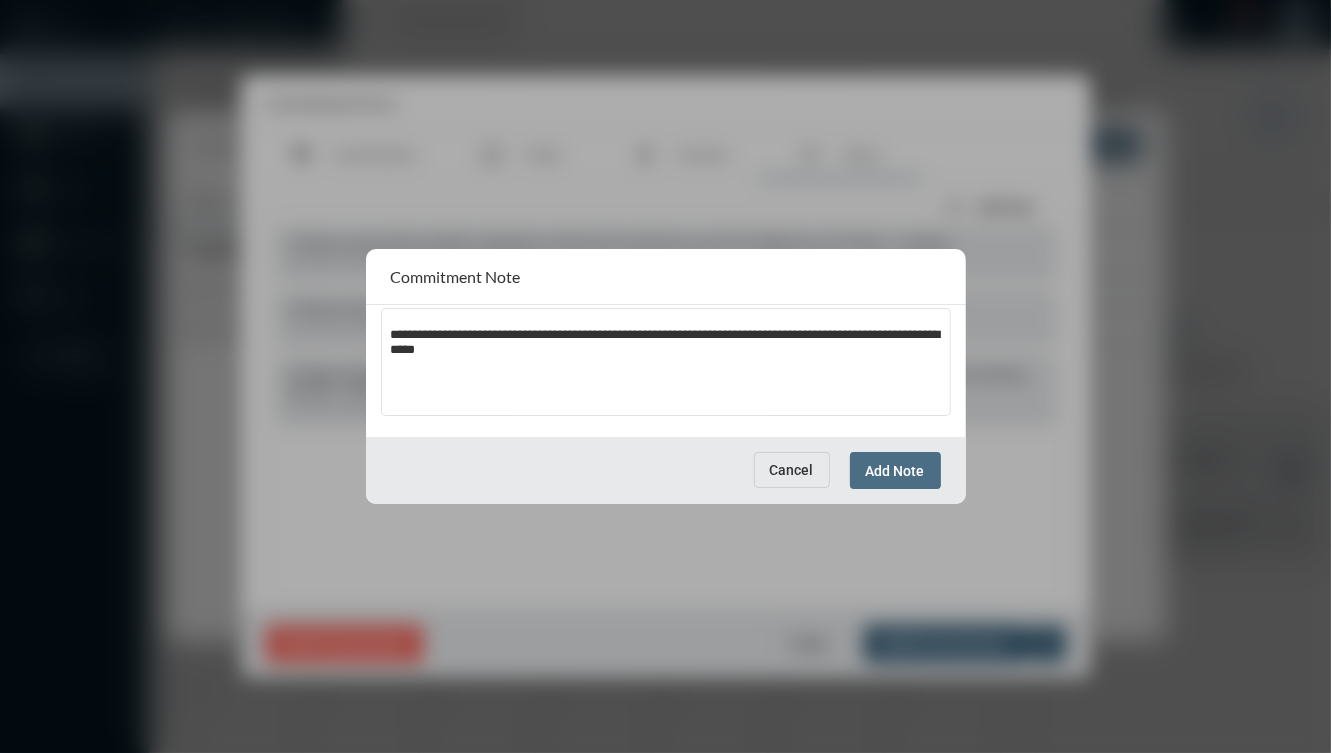 click on "Add Note" at bounding box center [895, 471] 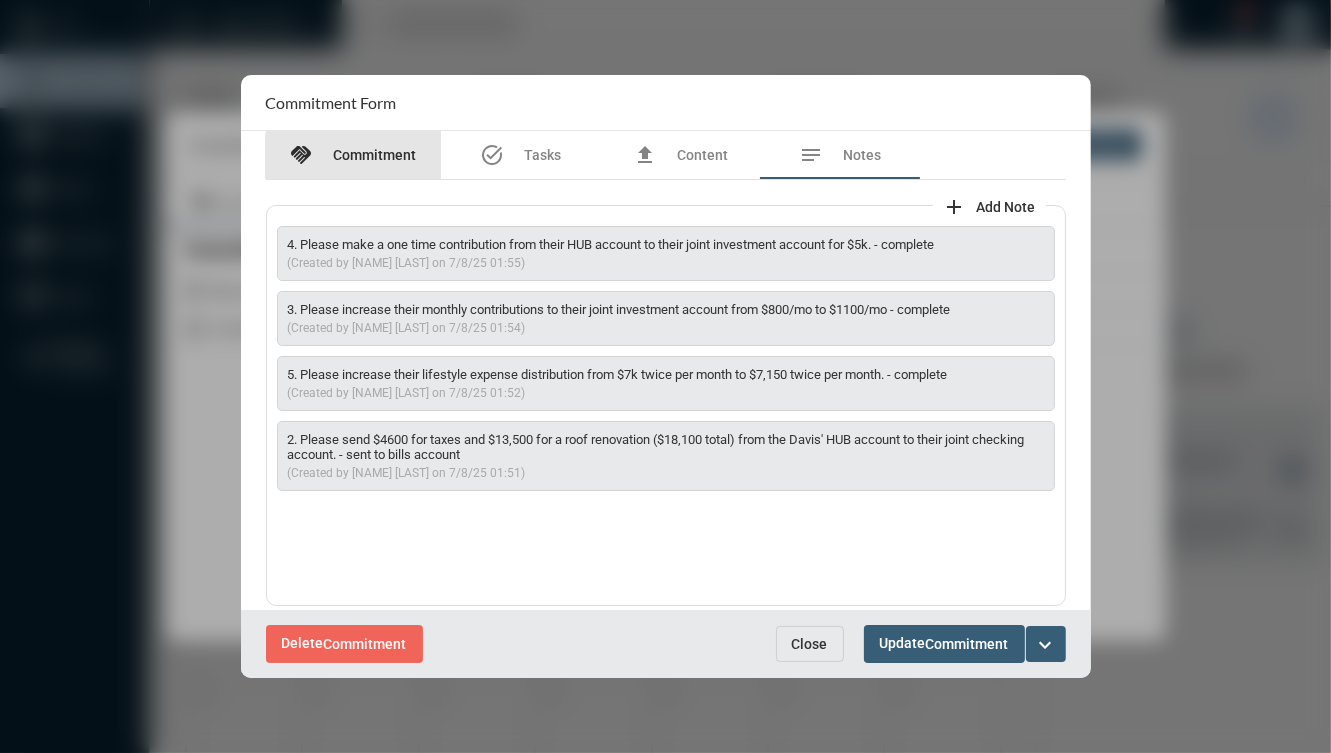 click on "Commitment" at bounding box center [375, 155] 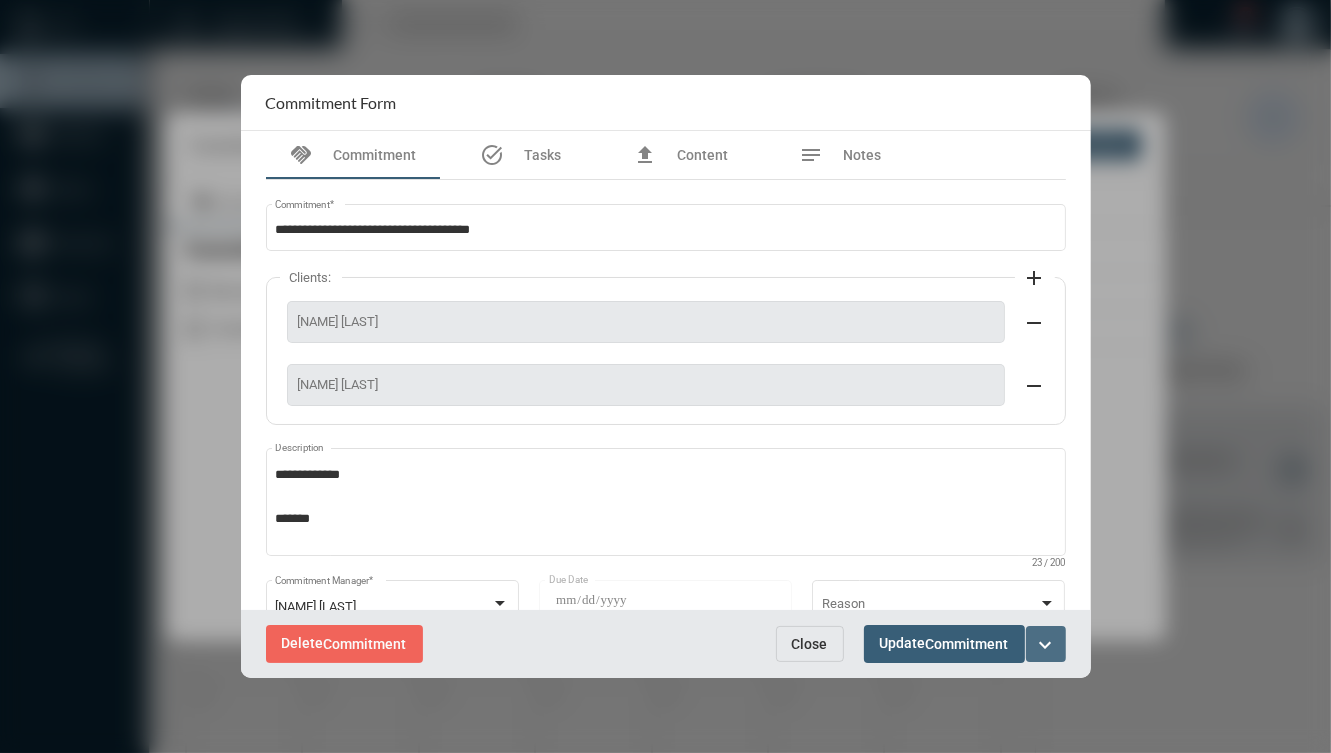 click on "expand_more" at bounding box center [1046, 645] 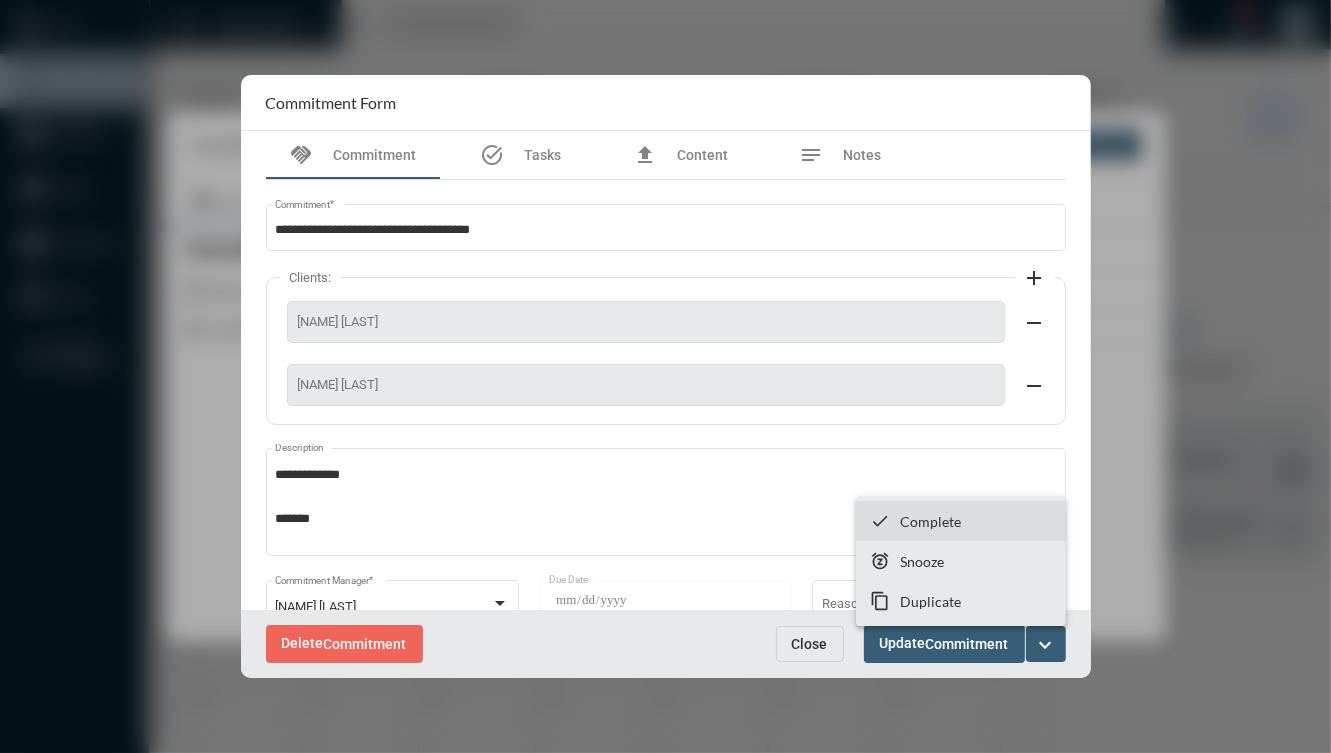 click on "checkmark Complete" at bounding box center (961, 521) 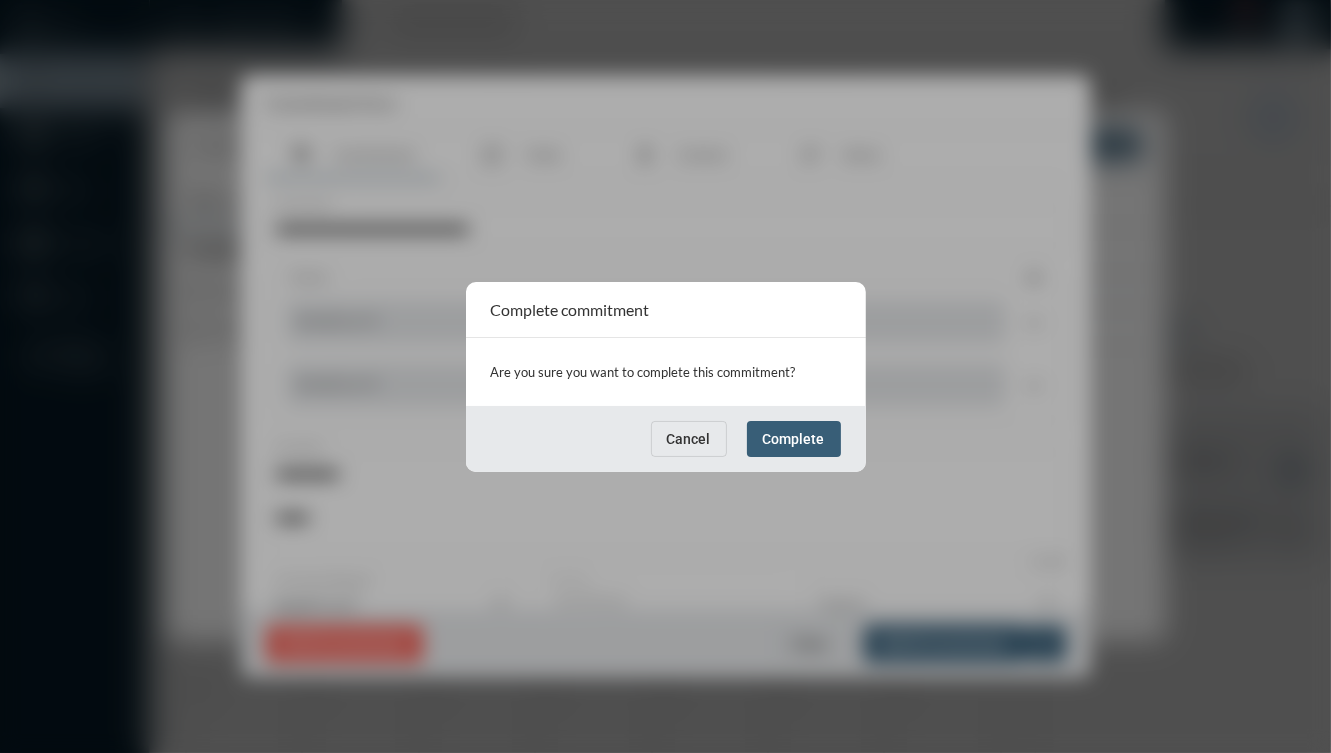 click on "Cancel" at bounding box center [689, 439] 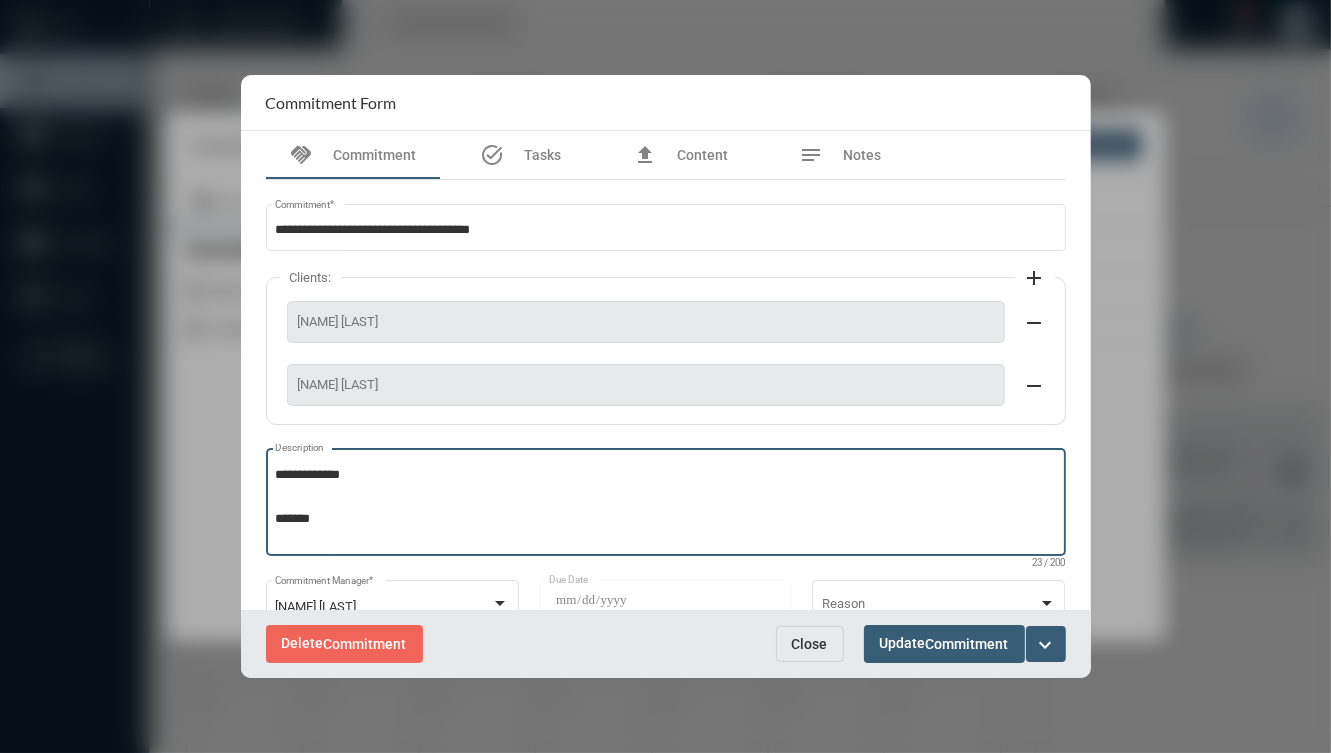 drag, startPoint x: 666, startPoint y: 469, endPoint x: 676, endPoint y: 470, distance: 10.049875 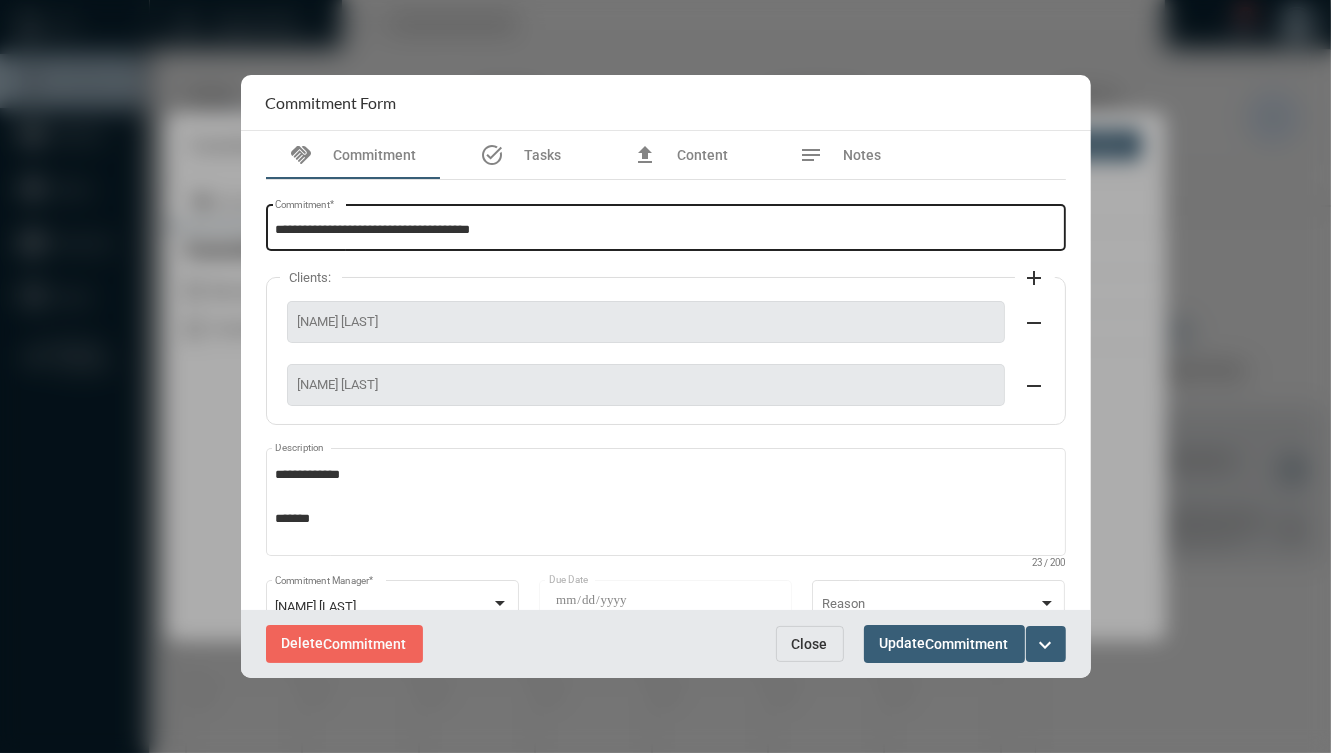 click on "**********" at bounding box center (665, 225) 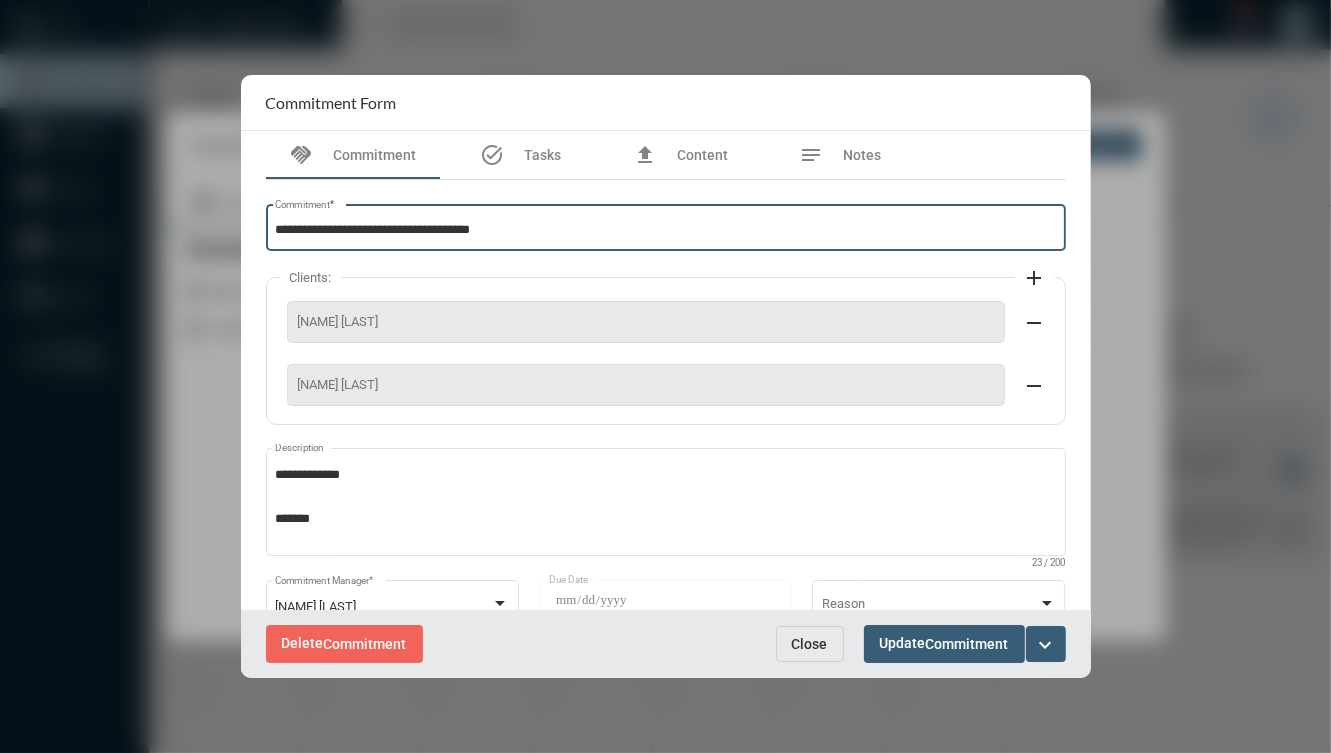 click on "**********" at bounding box center [665, 225] 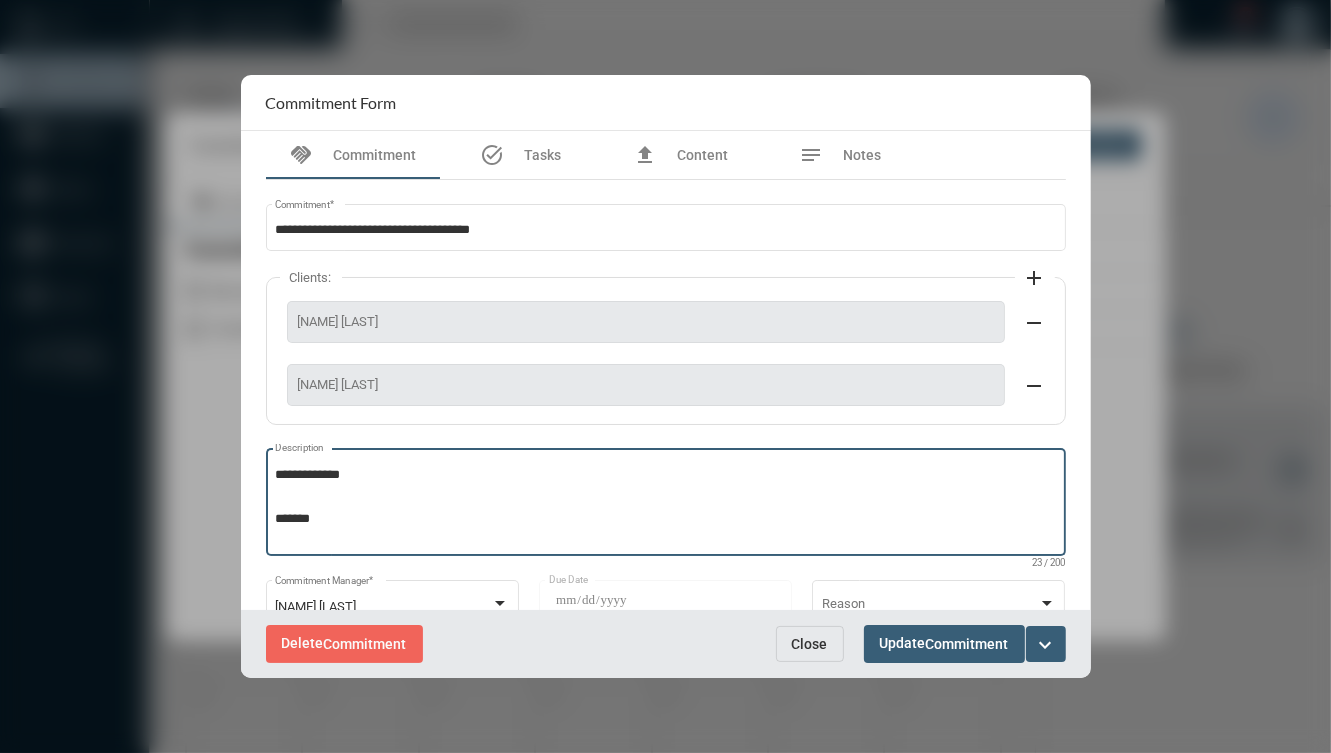 drag, startPoint x: 368, startPoint y: 525, endPoint x: 253, endPoint y: 461, distance: 131.60927 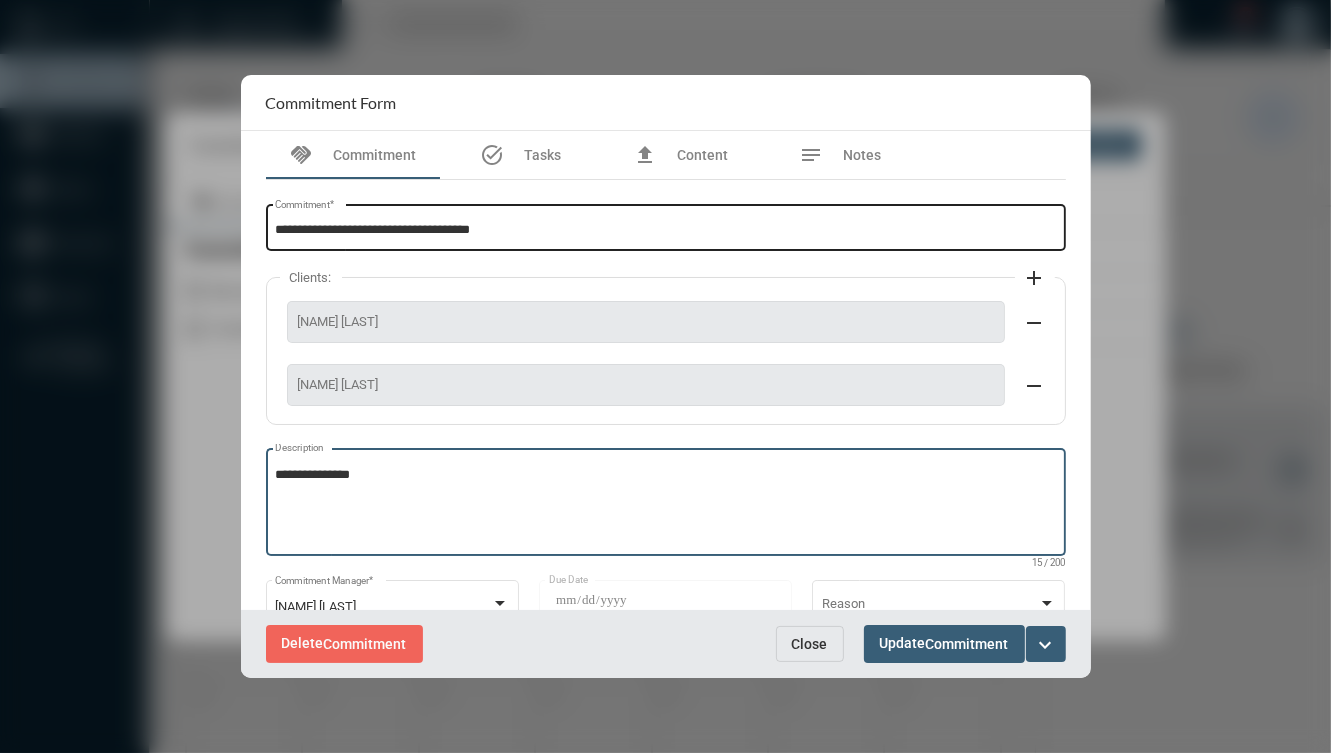 type on "**********" 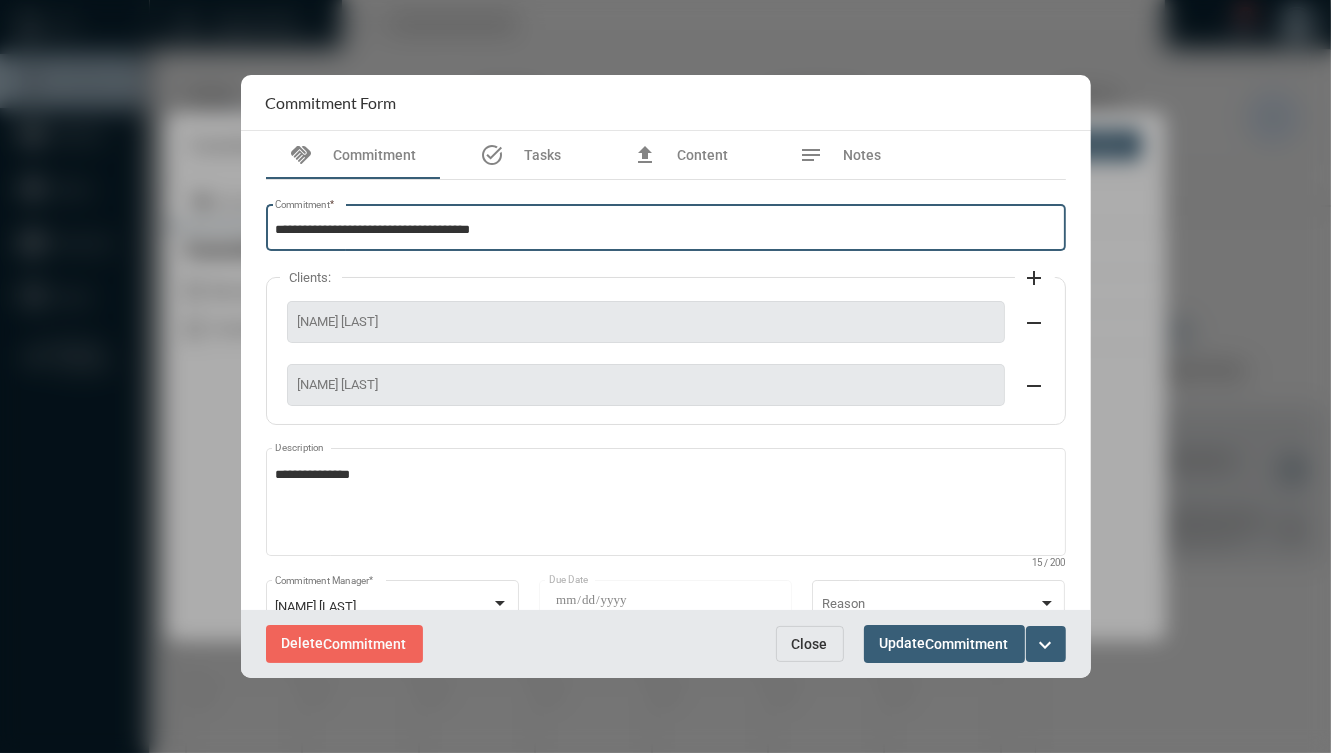 click on "**********" at bounding box center [665, 230] 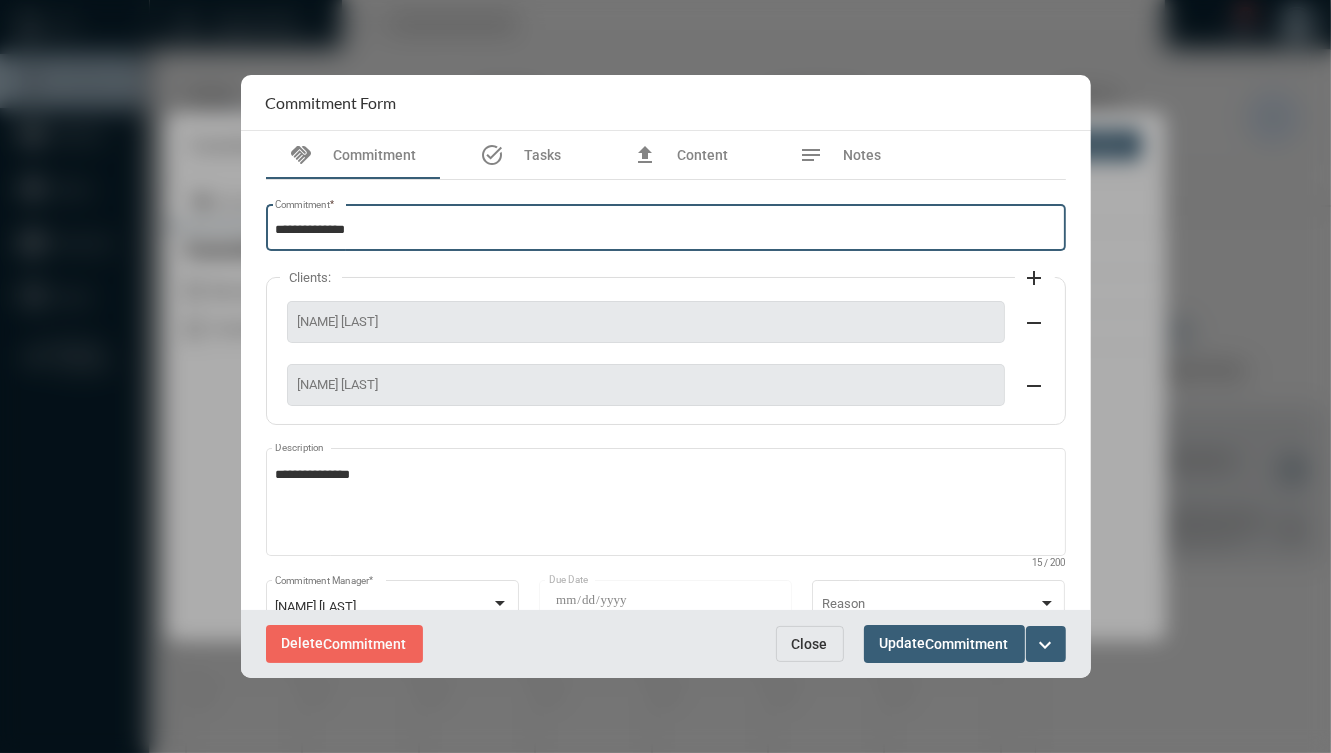 type on "**********" 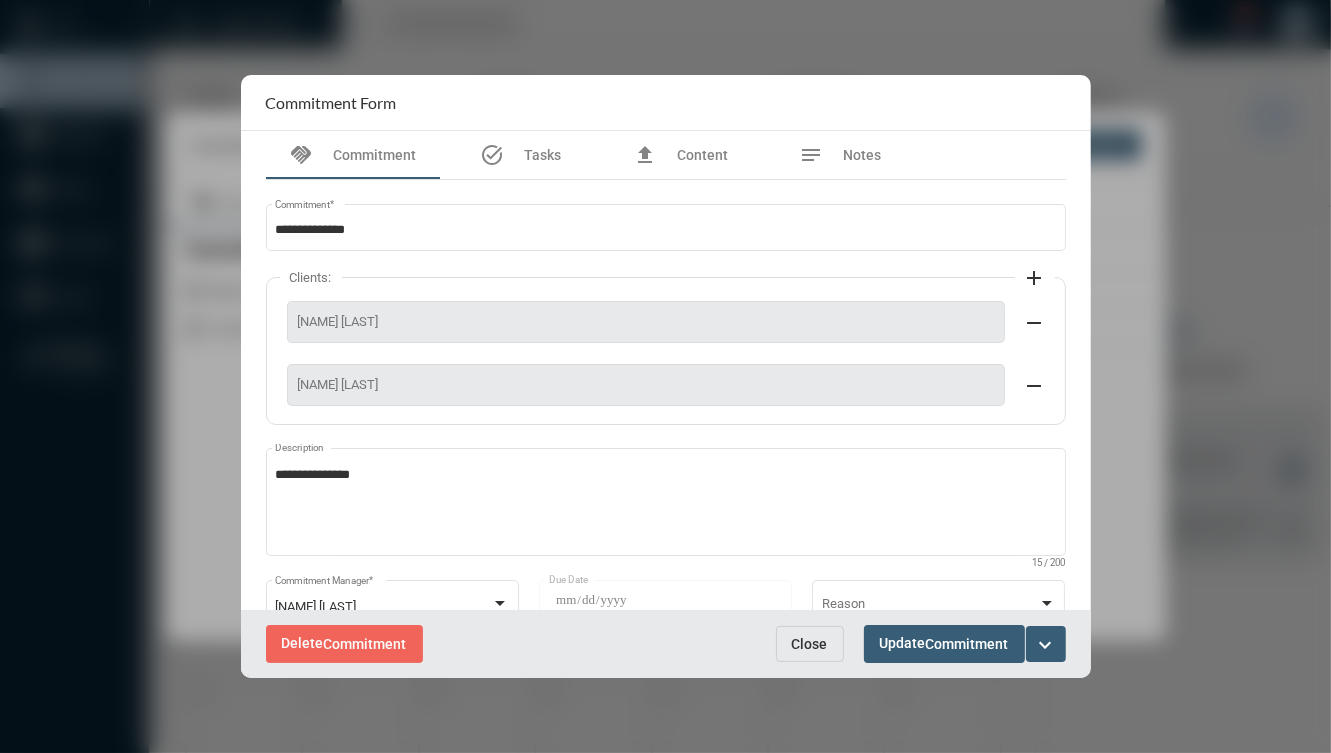 click on "Delete  Commitment  Close   Update  Commitment expand_more" at bounding box center [666, 643] 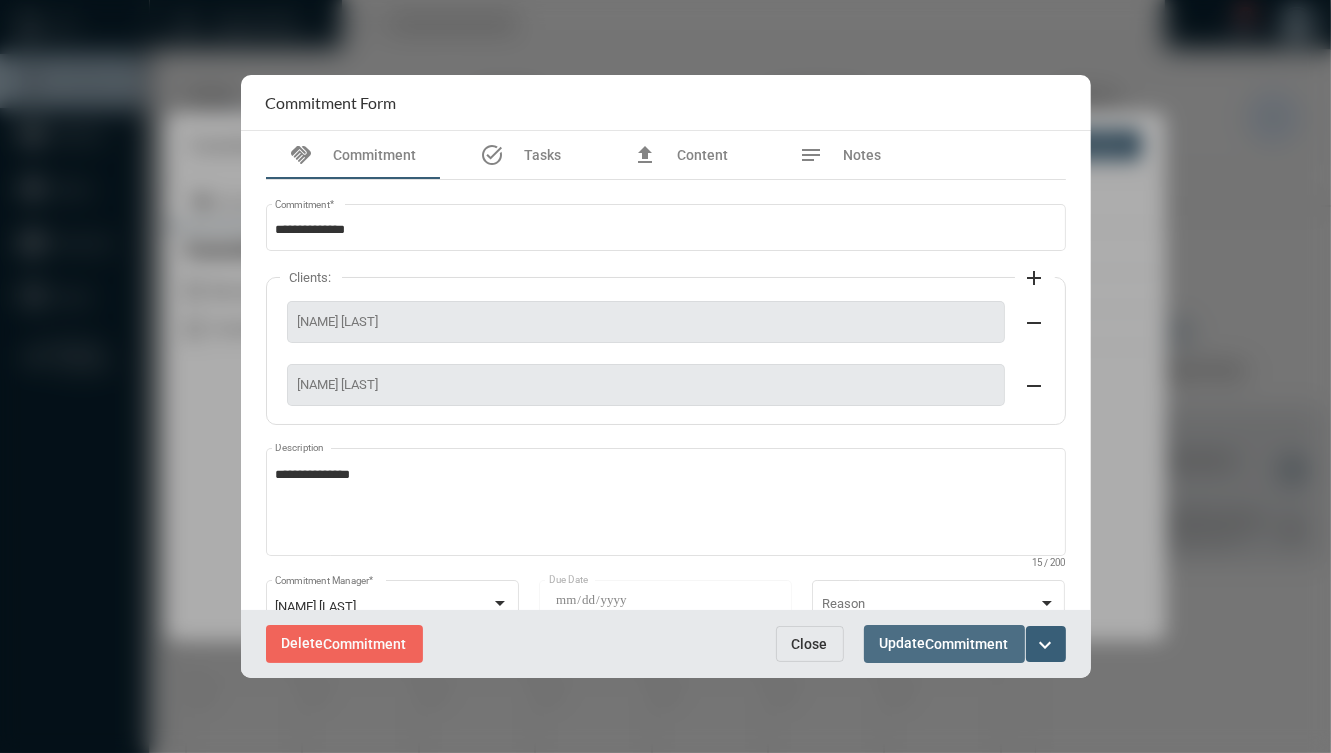 click on "Commitment" at bounding box center [967, 645] 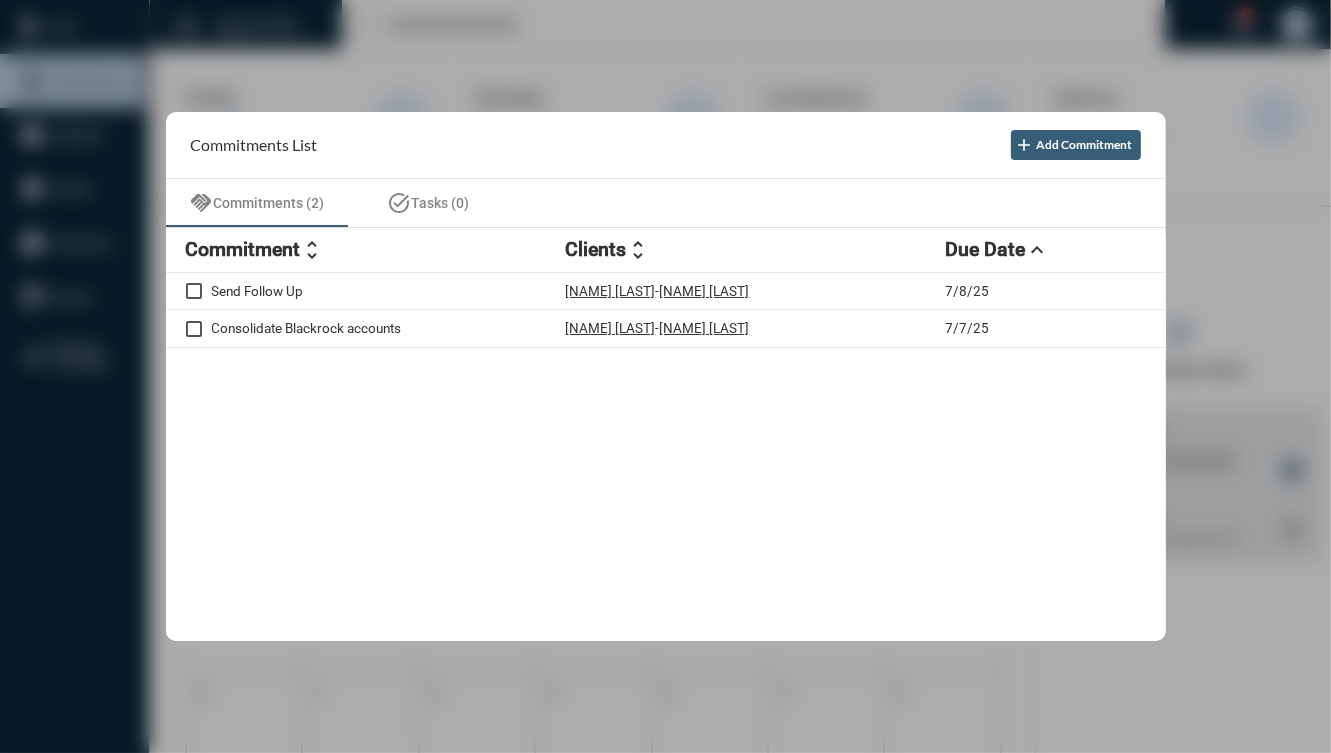 click at bounding box center (665, 376) 